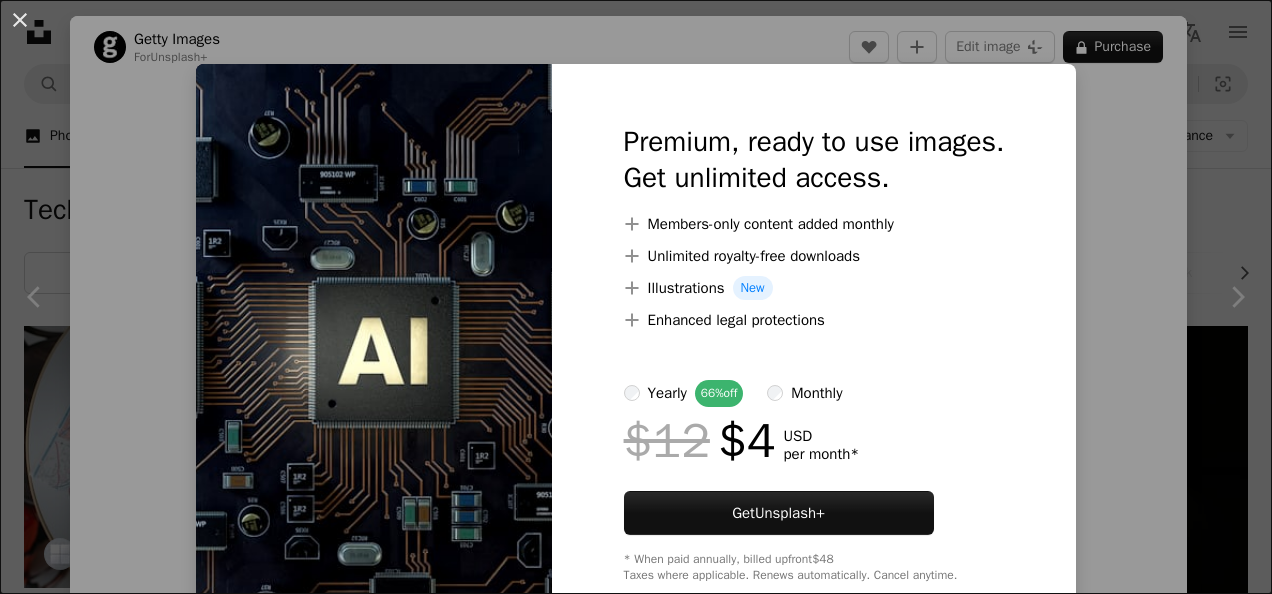scroll, scrollTop: 616, scrollLeft: 0, axis: vertical 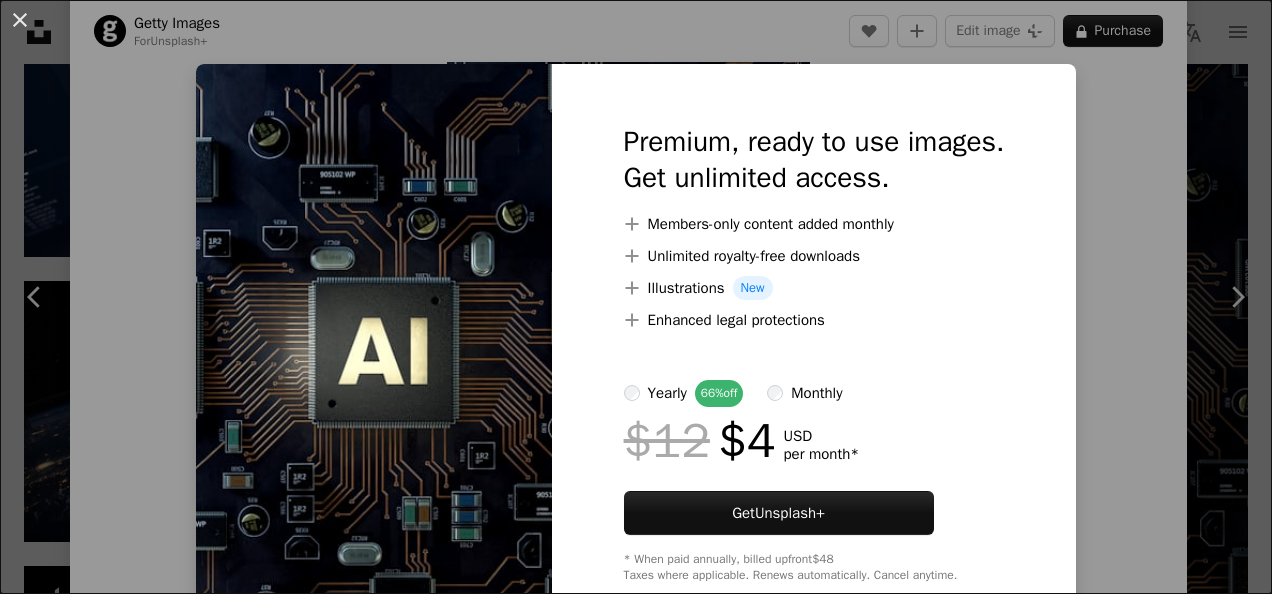 click on "An X shape Premium, ready to use images. Get unlimited access. A plus sign Members-only content added monthly A plus sign Unlimited royalty-free downloads A plus sign Illustrations  New A plus sign Enhanced legal protections yearly 66%  off monthly $12   $4 USD per month * Get  Unsplash+ * When paid annually, billed upfront  $48 Taxes where applicable. Renews automatically. Cancel anytime." at bounding box center [636, 297] 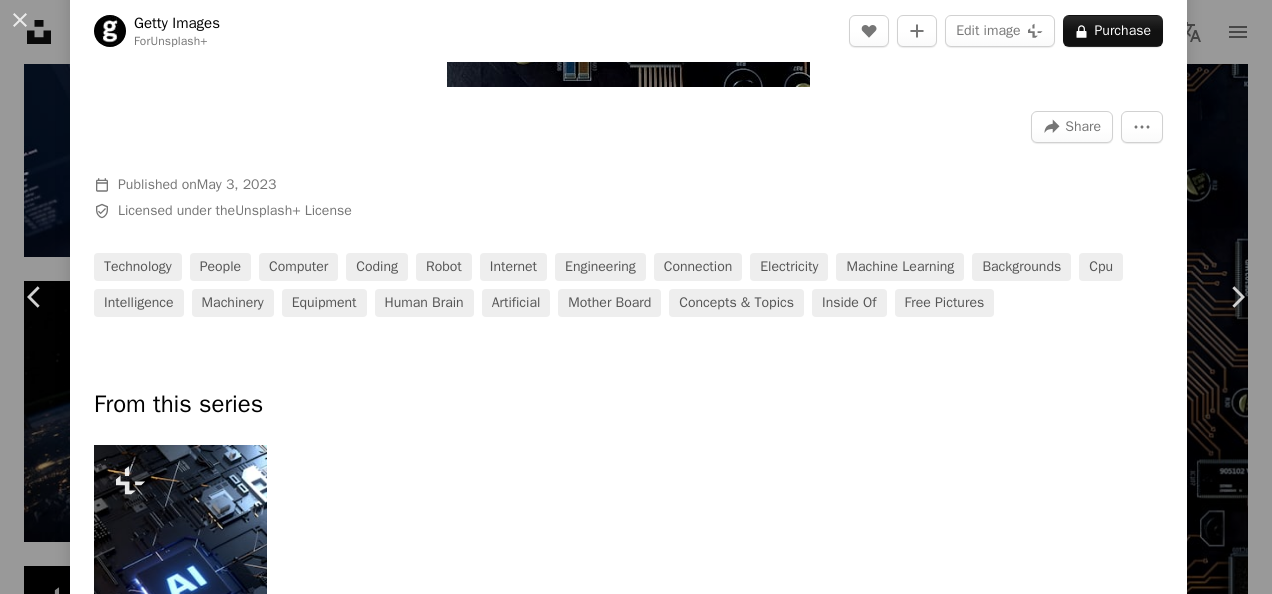 scroll, scrollTop: 594, scrollLeft: 0, axis: vertical 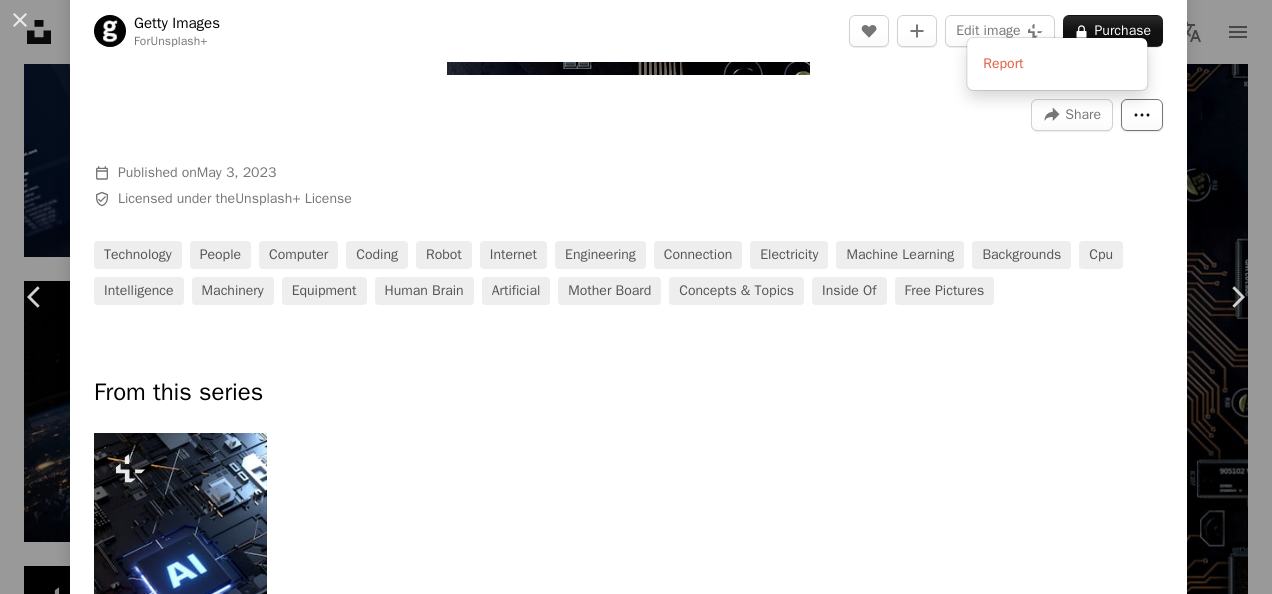 click on "More Actions" at bounding box center (1142, 115) 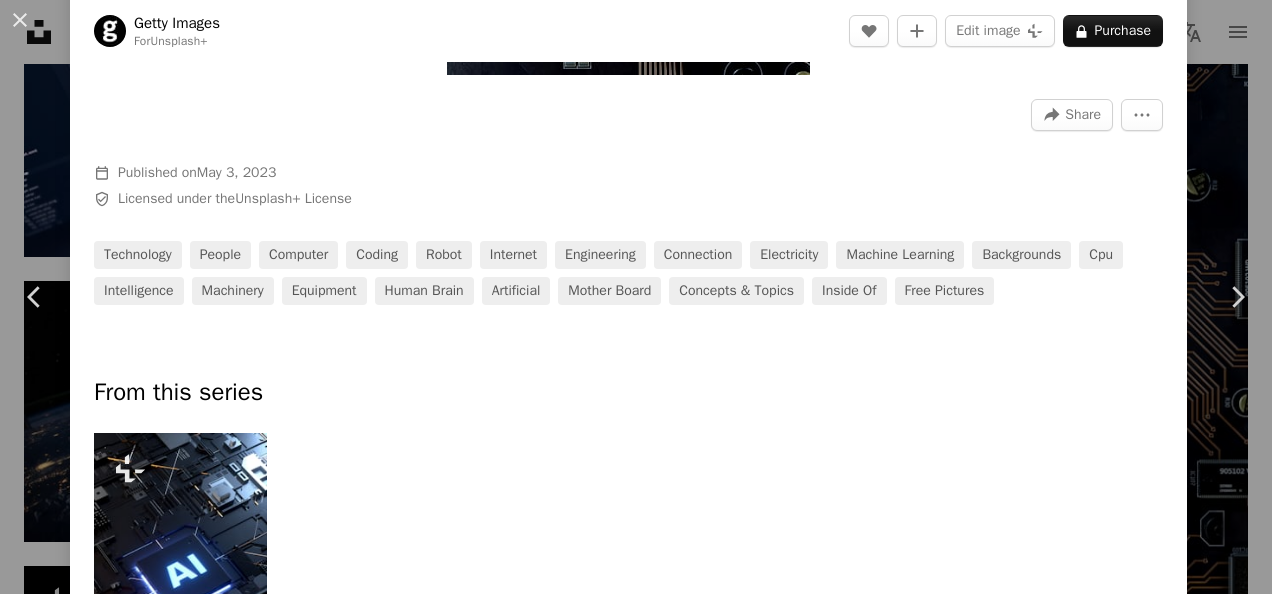 drag, startPoint x: 1245, startPoint y: 177, endPoint x: 1250, endPoint y: 276, distance: 99.12618 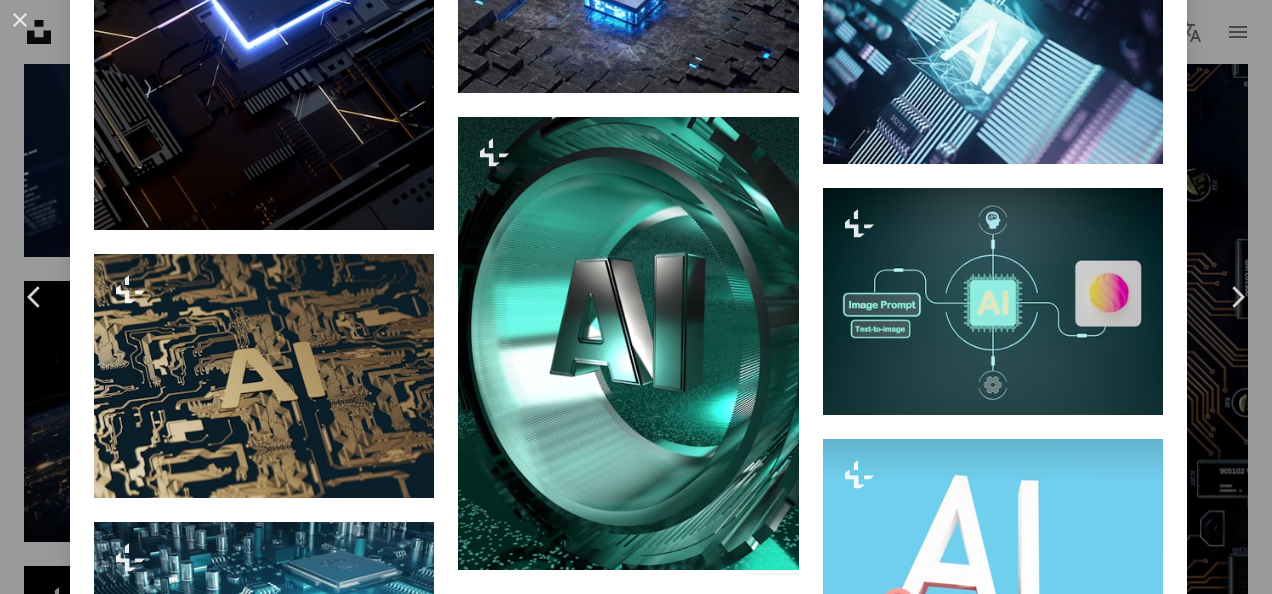 scroll, scrollTop: 1751, scrollLeft: 0, axis: vertical 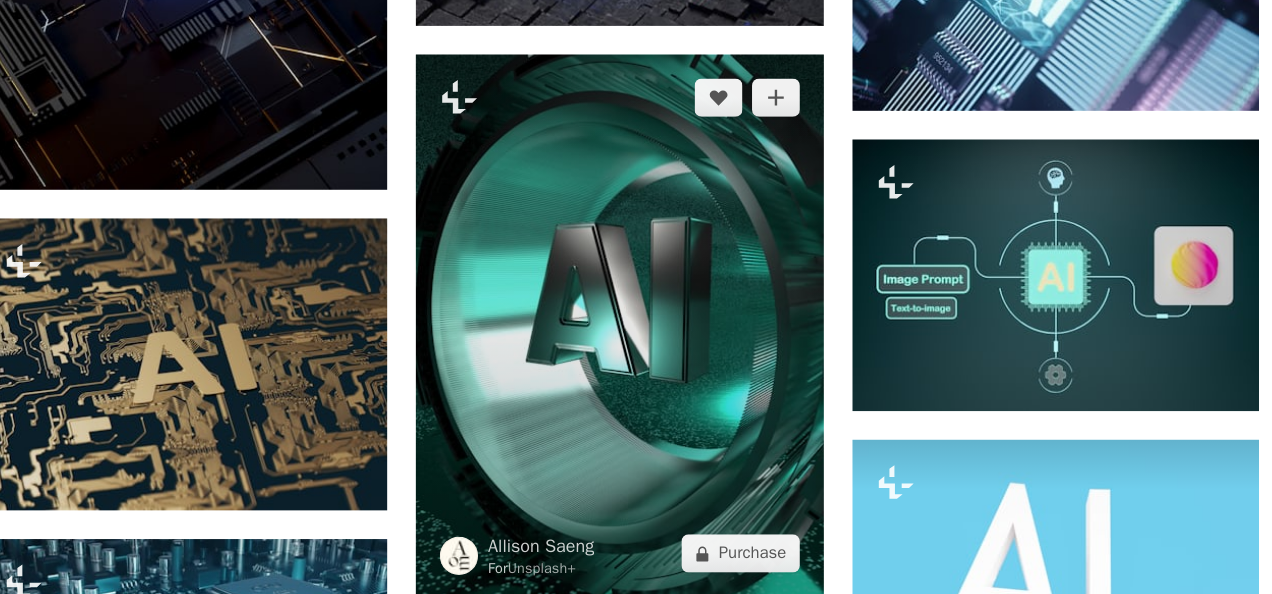 click at bounding box center (628, 338) 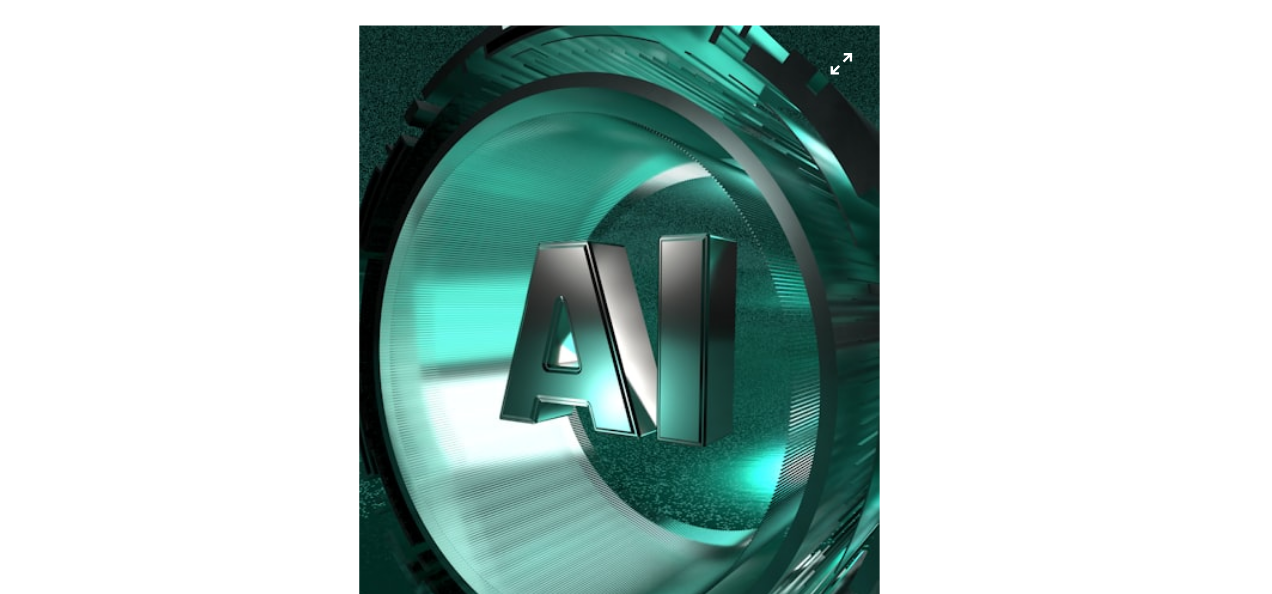 click at bounding box center [628, 378] 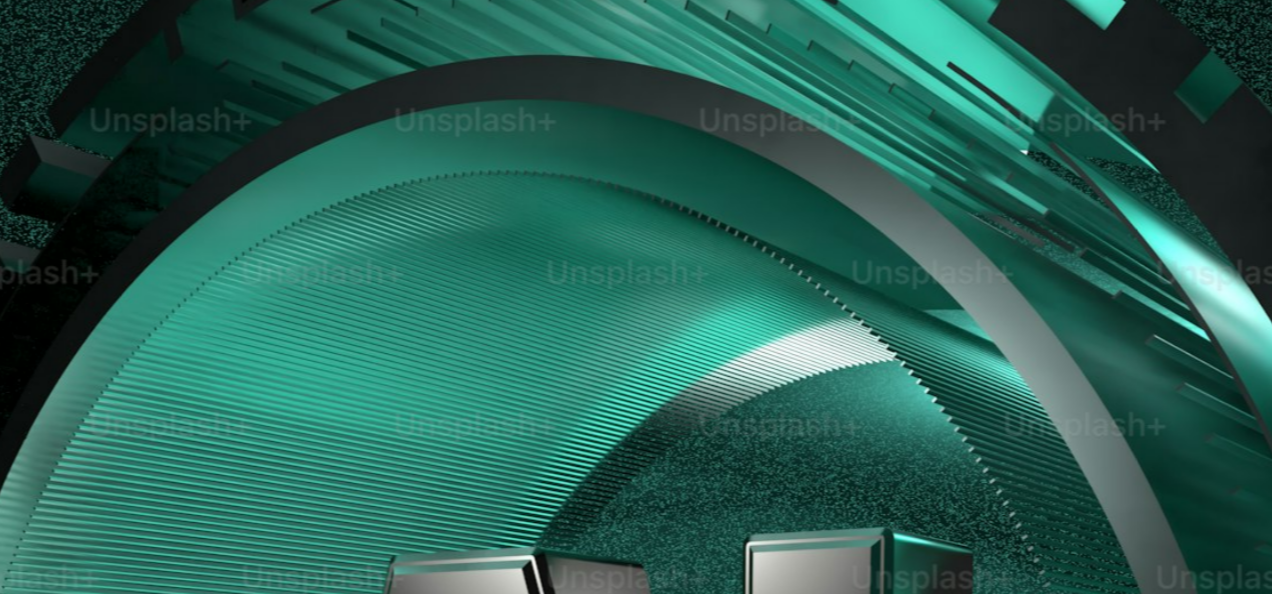 scroll, scrollTop: 532, scrollLeft: 0, axis: vertical 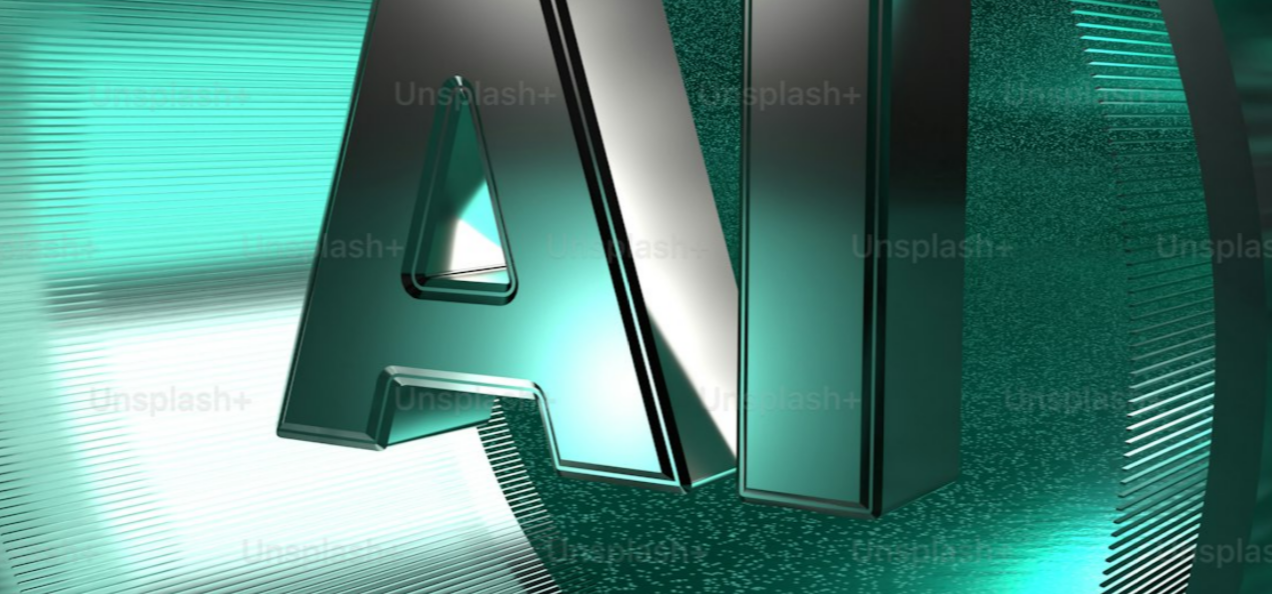 click at bounding box center (636, 316) 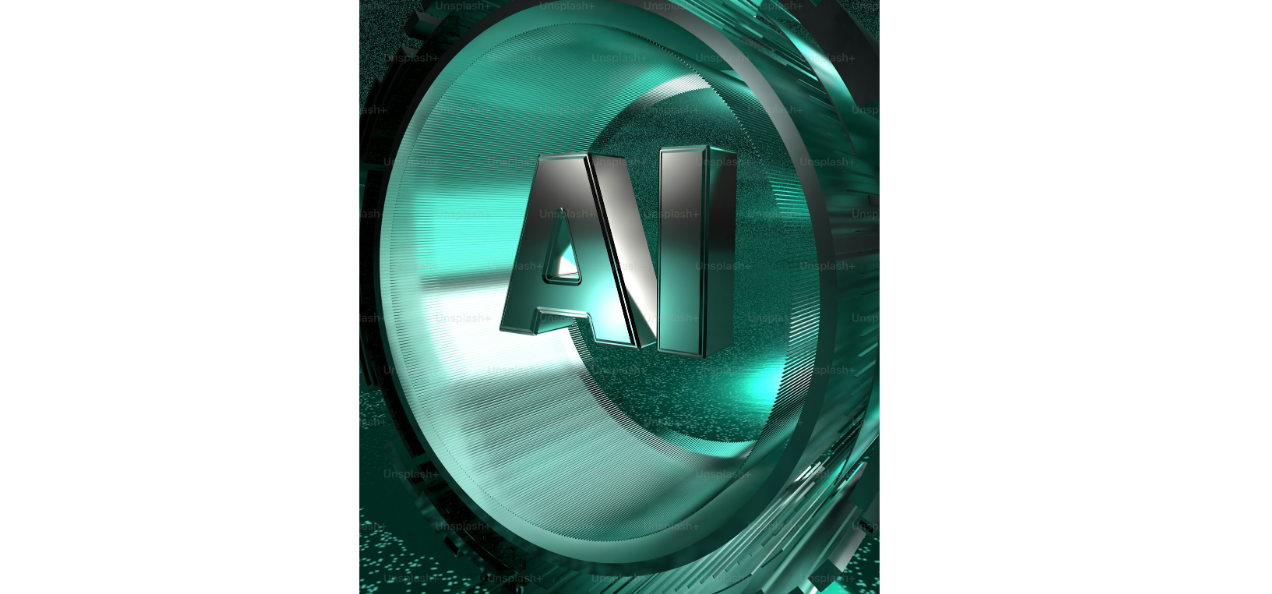 click at bounding box center (628, 304) 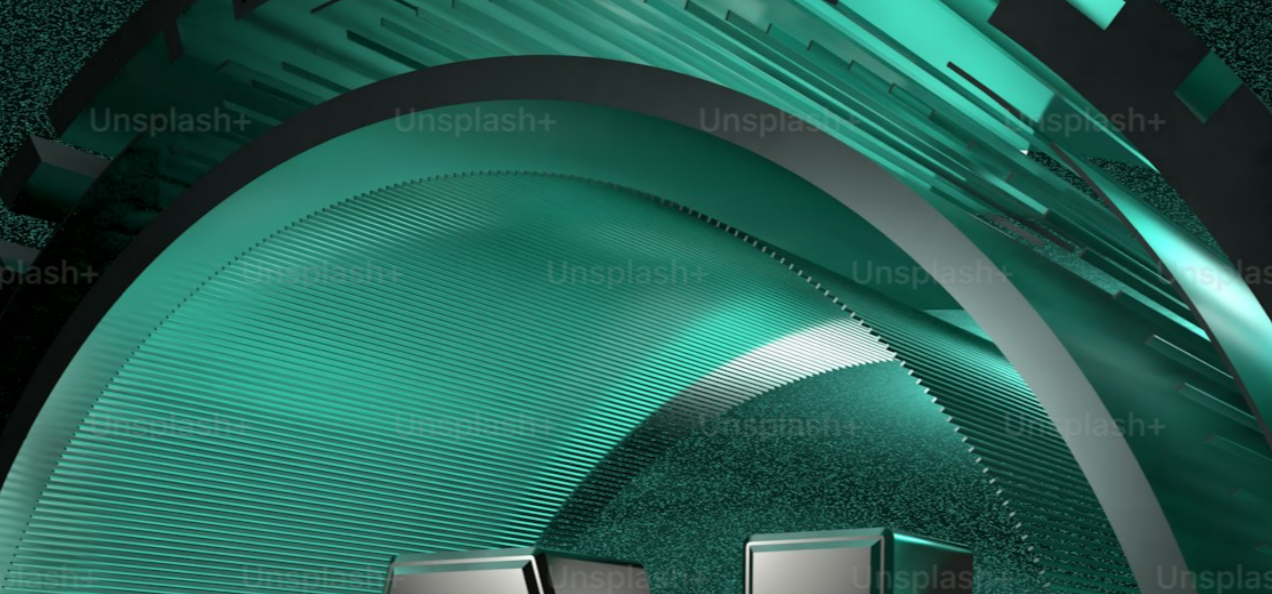 scroll, scrollTop: 532, scrollLeft: 0, axis: vertical 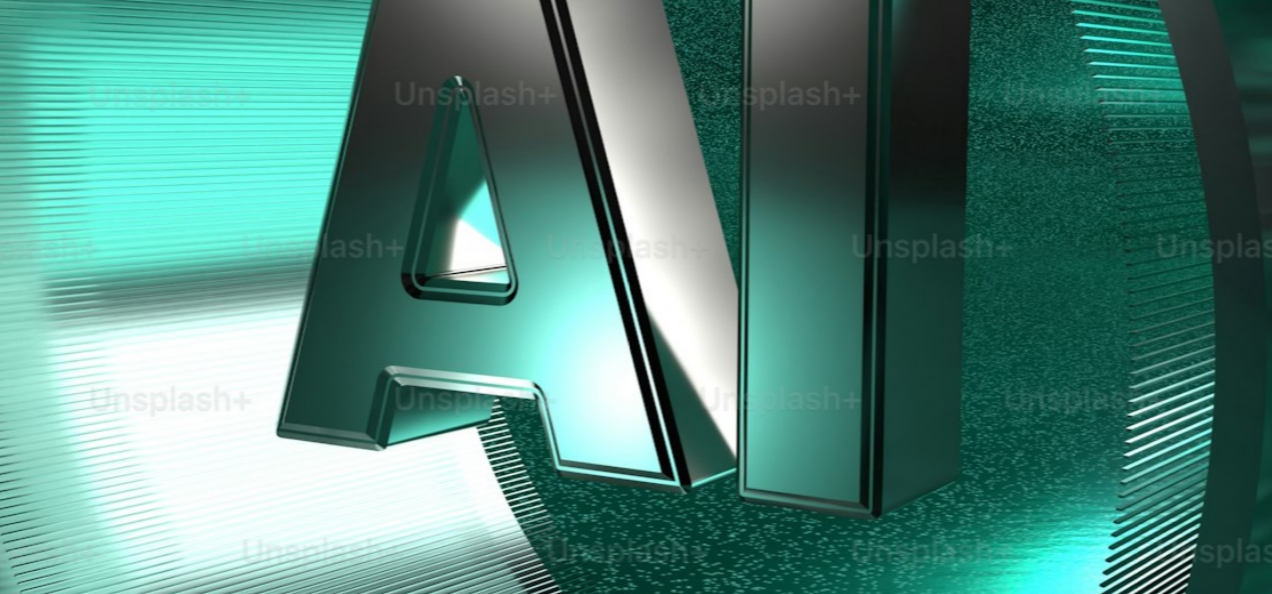 click at bounding box center (636, 316) 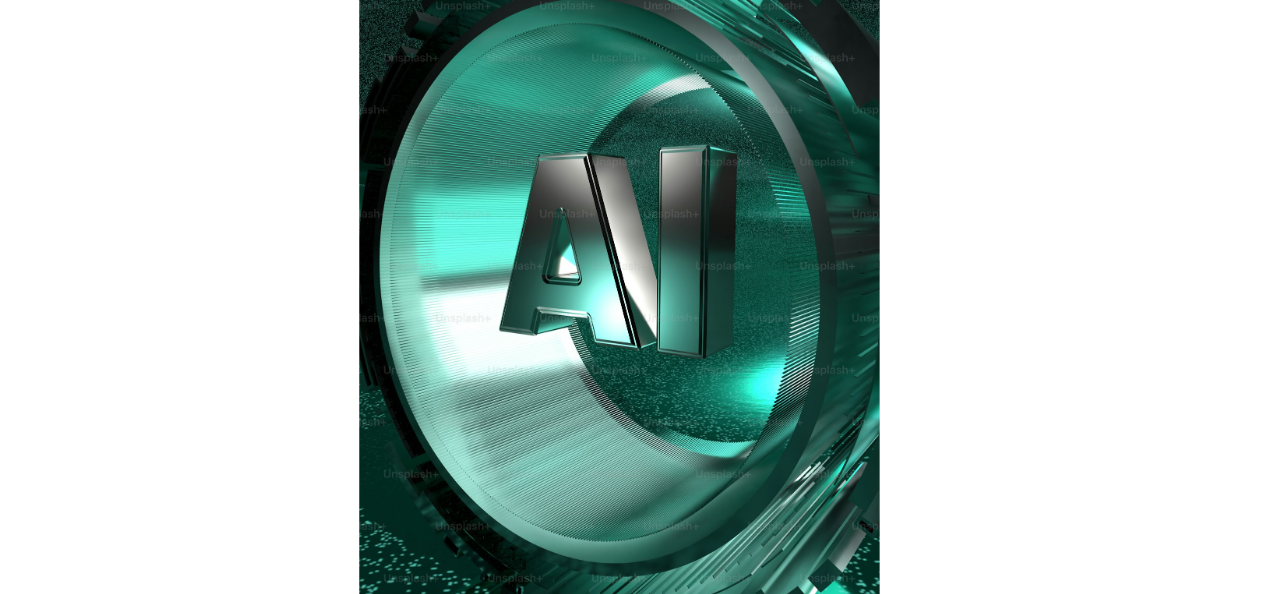 click at bounding box center (628, 304) 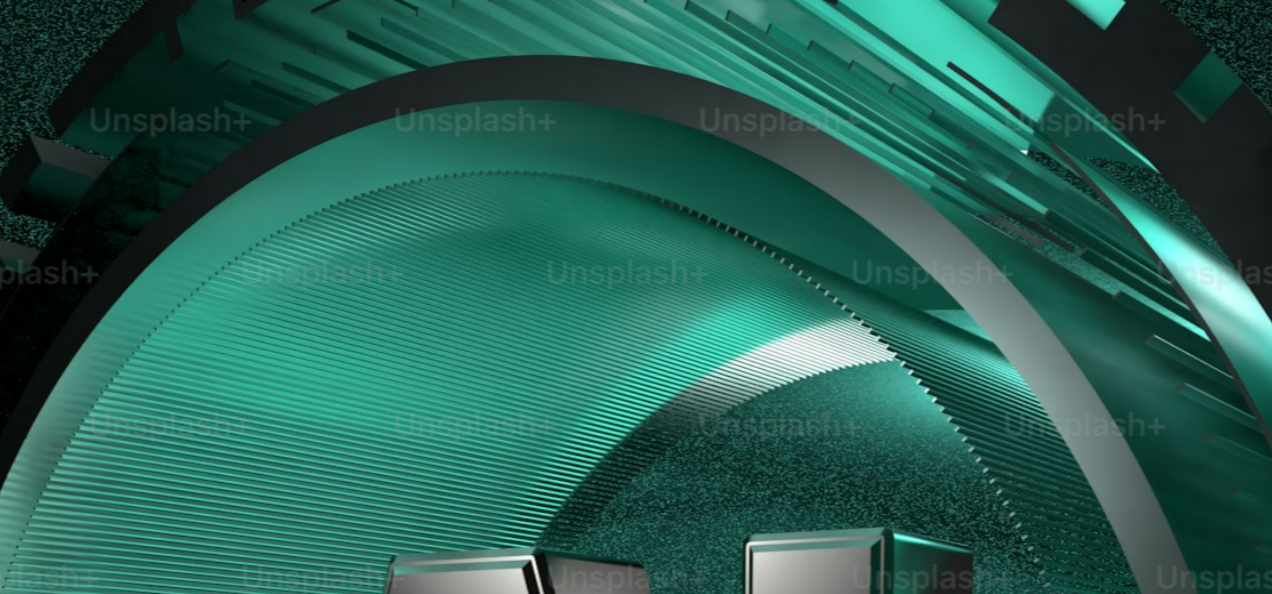 scroll, scrollTop: 532, scrollLeft: 0, axis: vertical 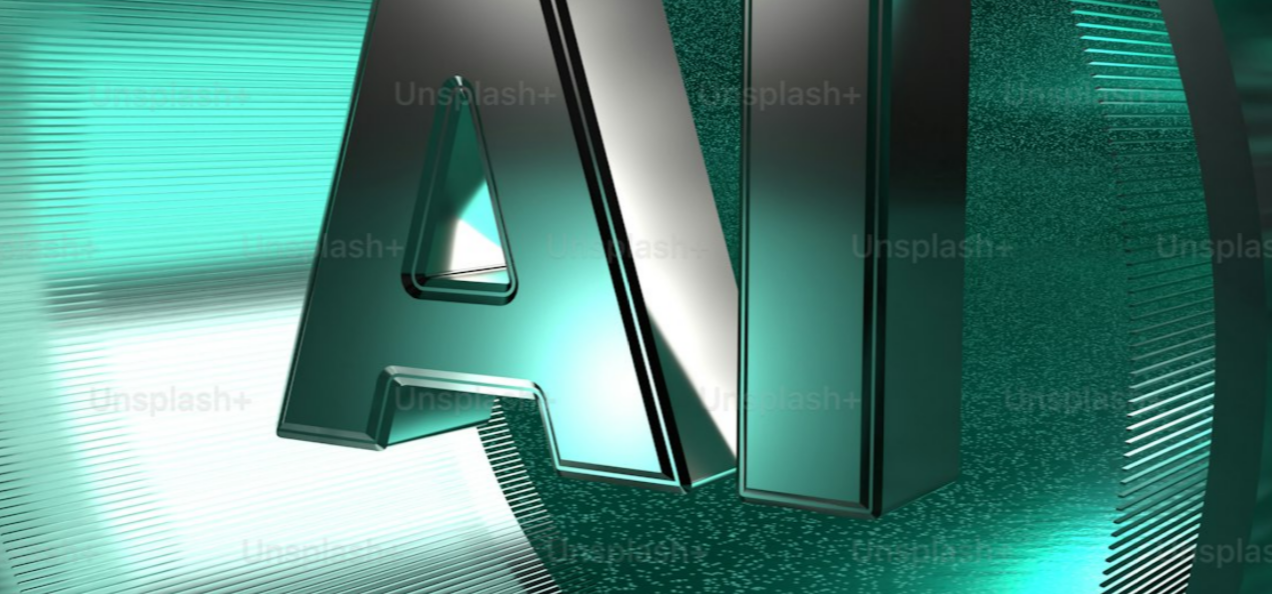 click at bounding box center (636, 316) 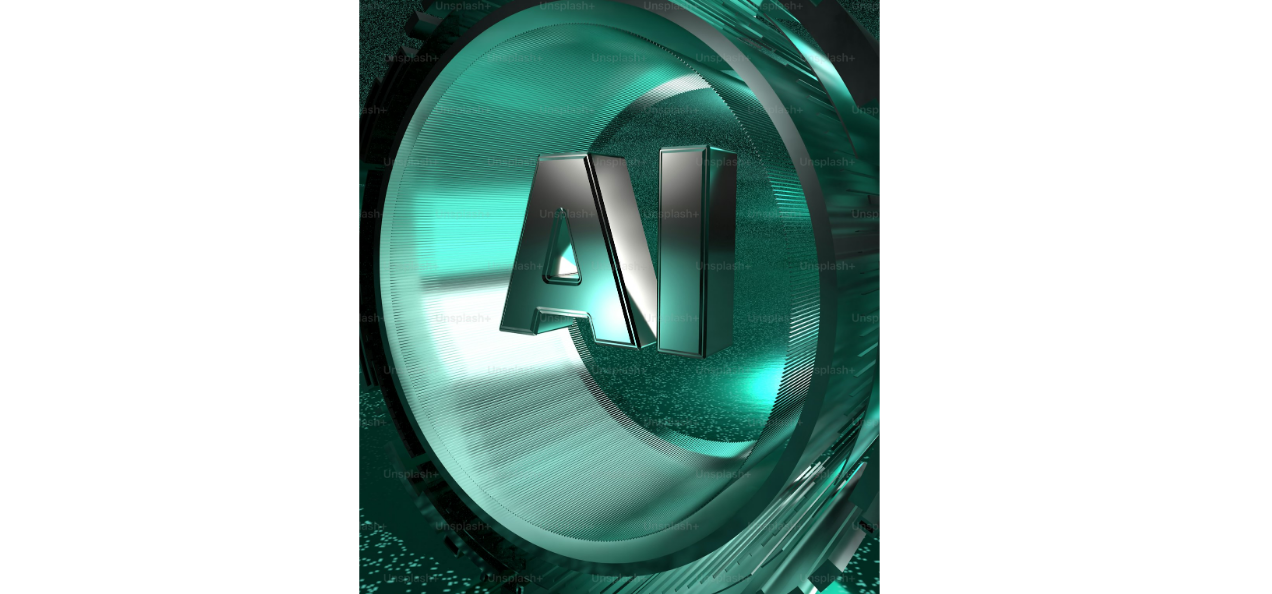 type 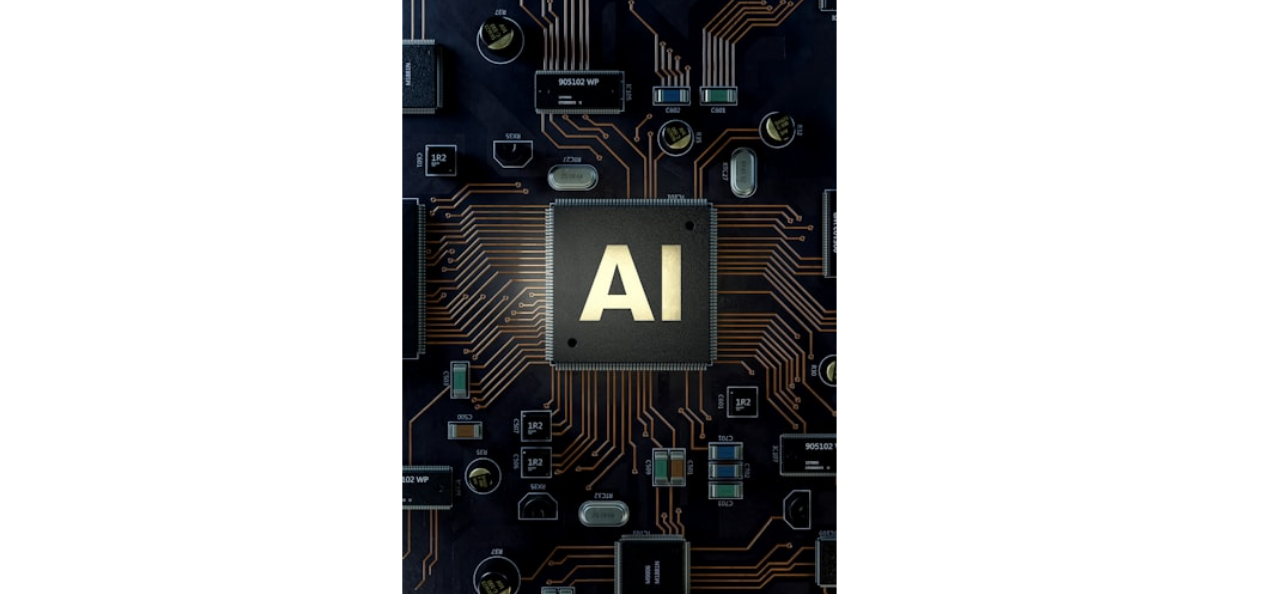 scroll, scrollTop: 0, scrollLeft: 0, axis: both 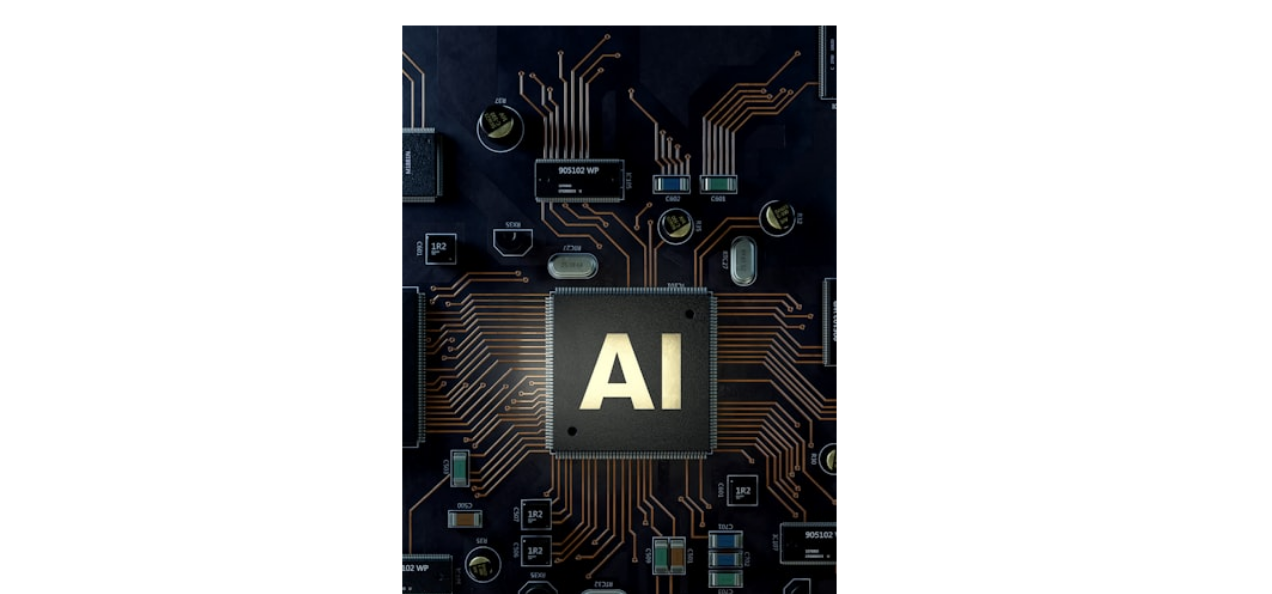 click on "Zoom in" at bounding box center (628, 378) 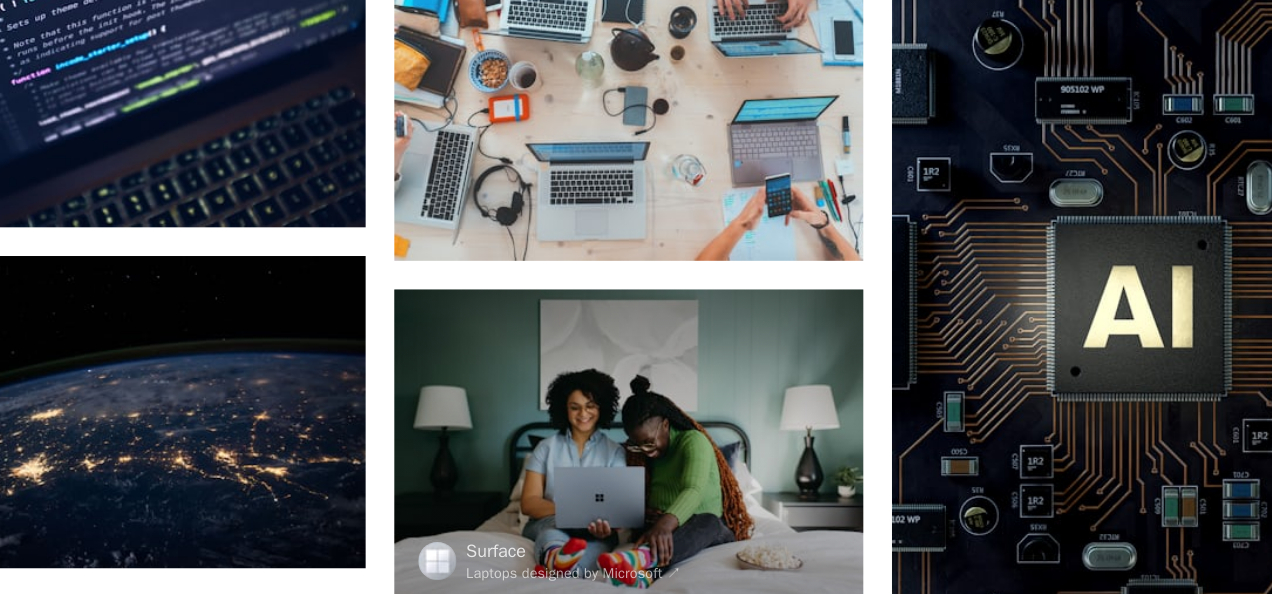 scroll, scrollTop: 616, scrollLeft: 0, axis: vertical 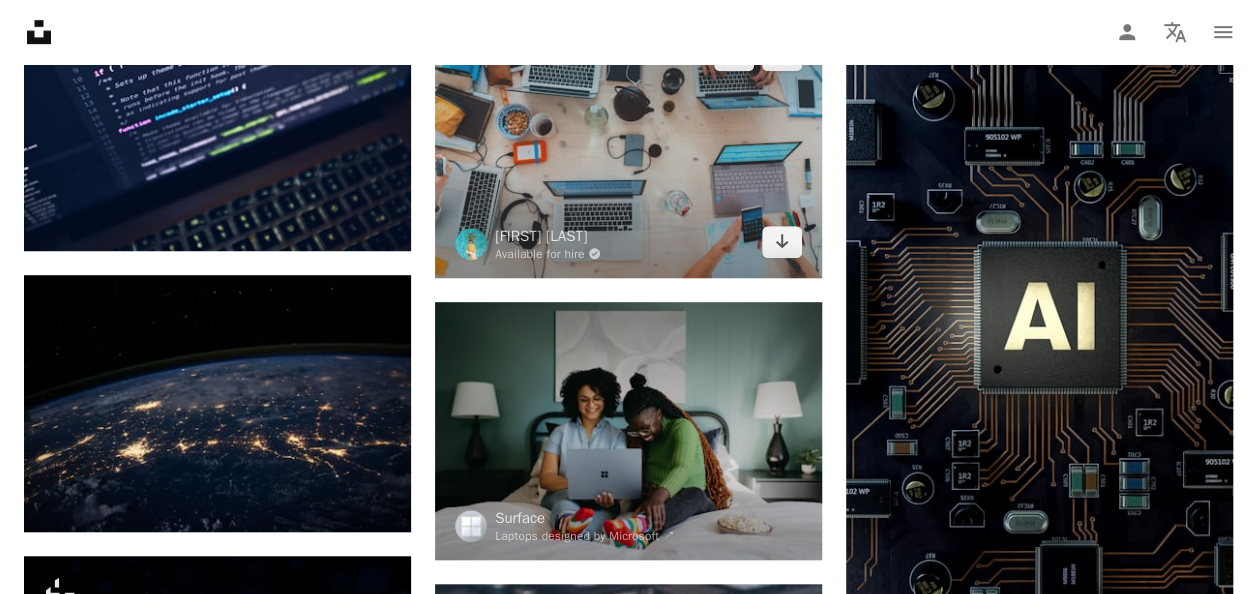click at bounding box center [628, 148] 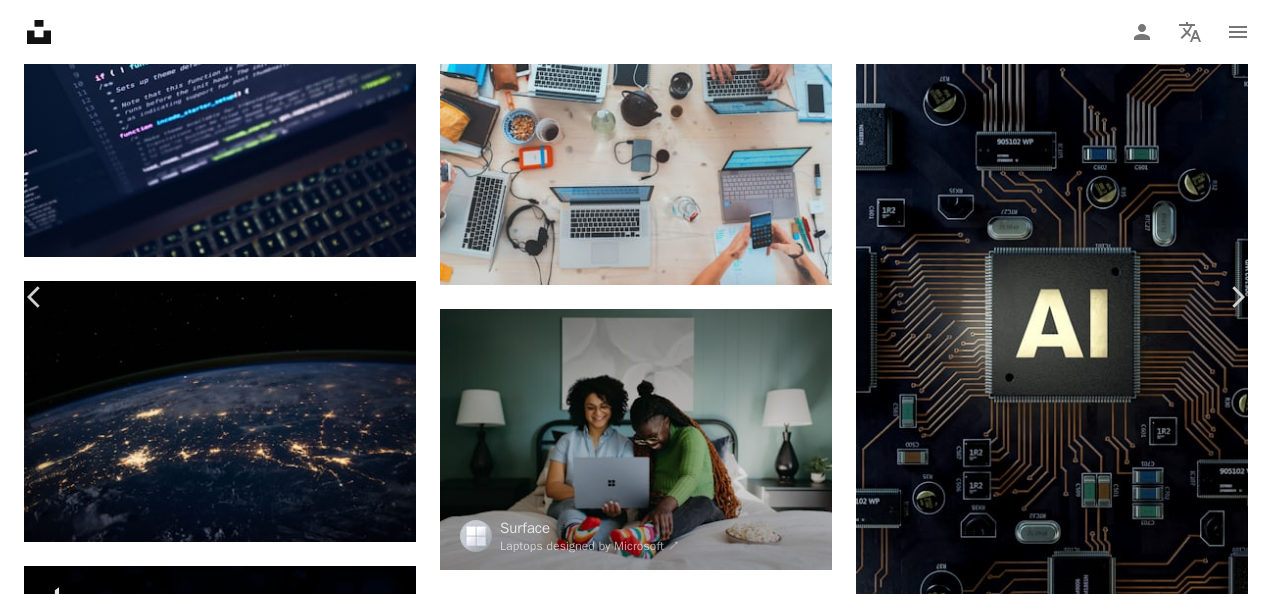scroll, scrollTop: 90, scrollLeft: 0, axis: vertical 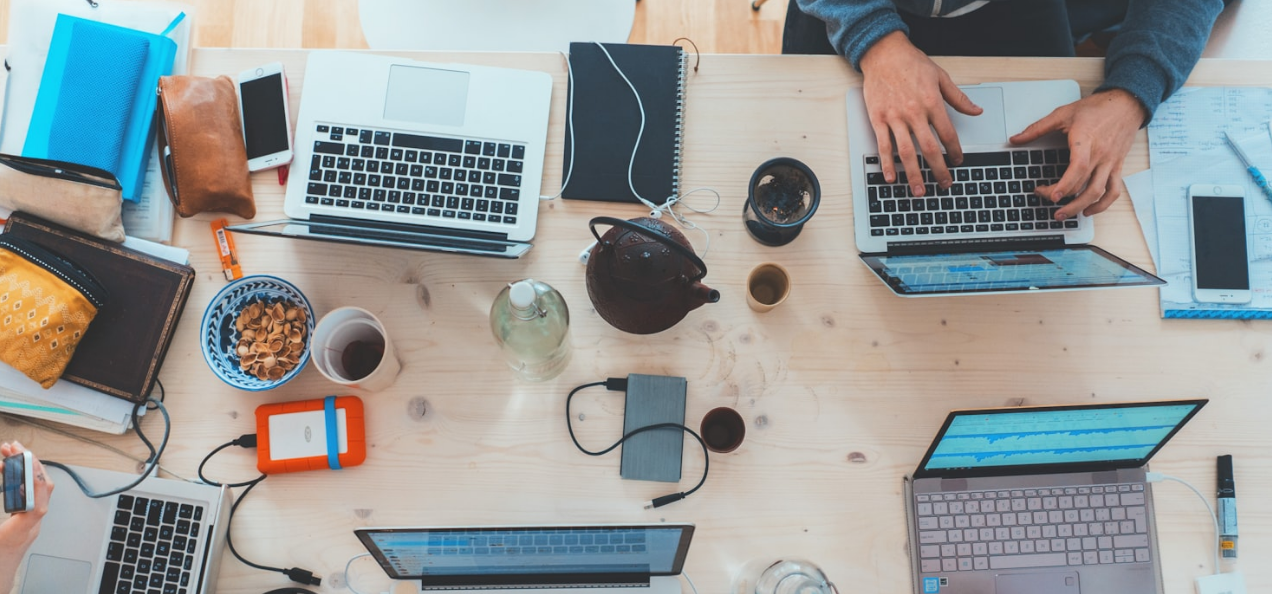 click at bounding box center (636, 423) 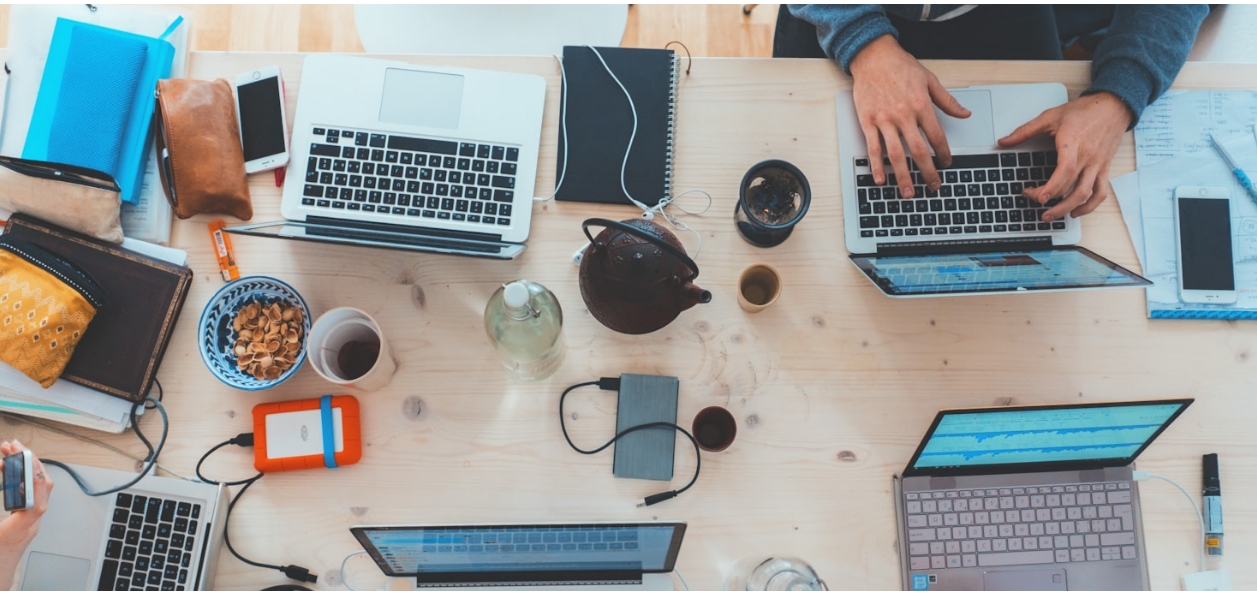scroll, scrollTop: 88, scrollLeft: 0, axis: vertical 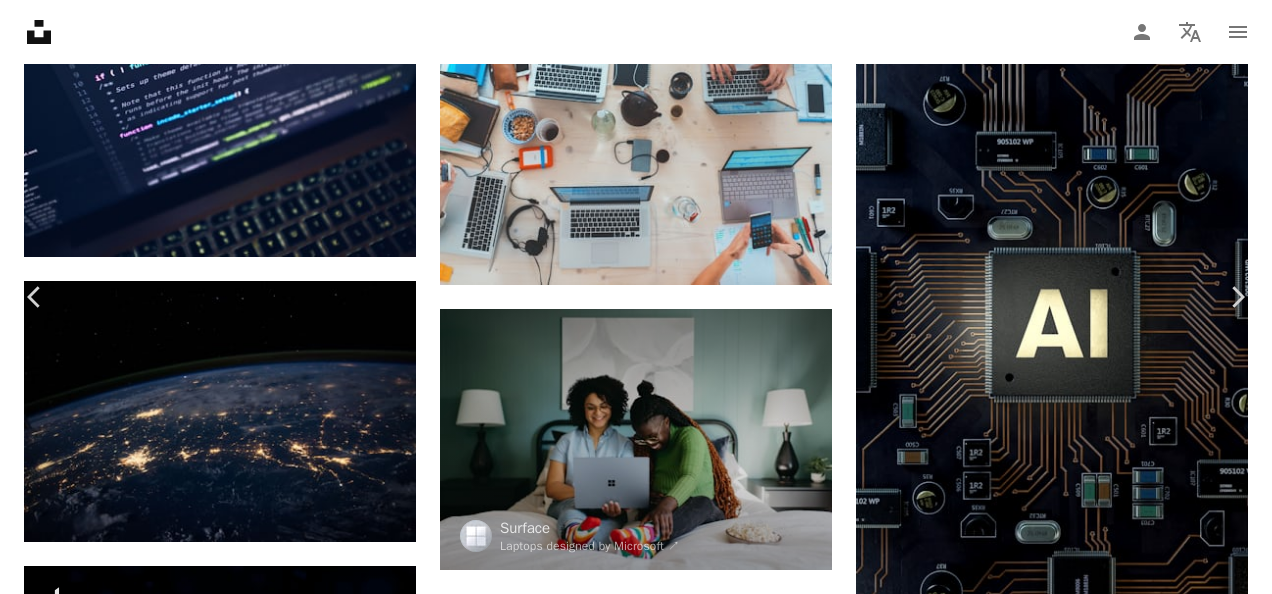 click on "Chevron down" 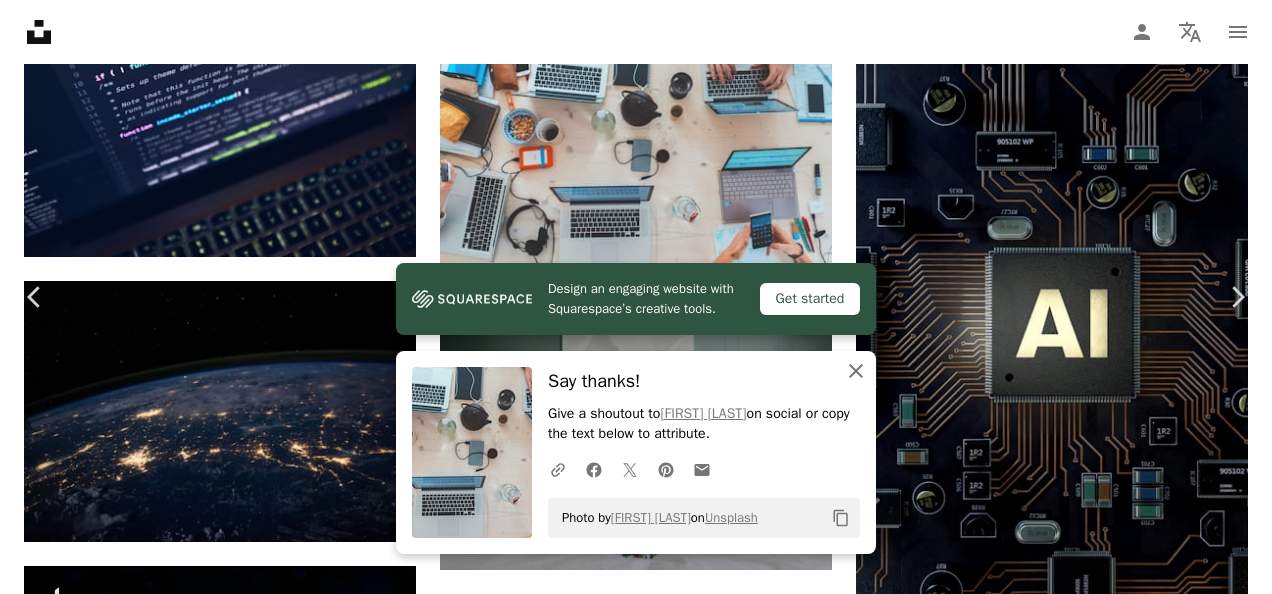click 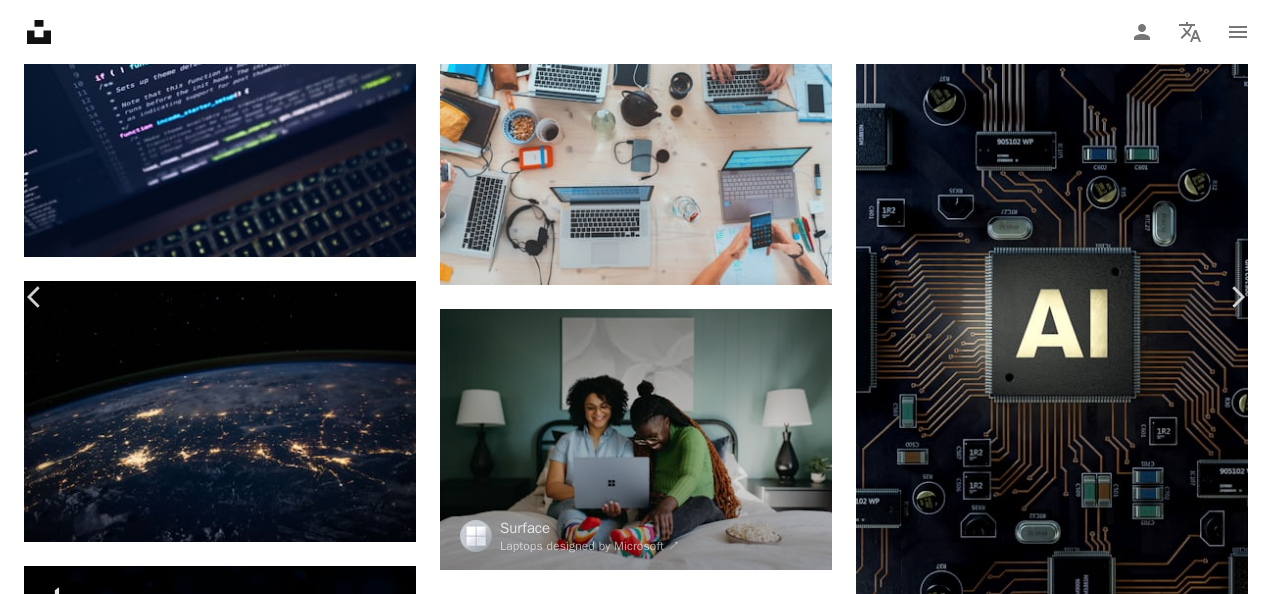 click on "An X shape" at bounding box center (20, 20) 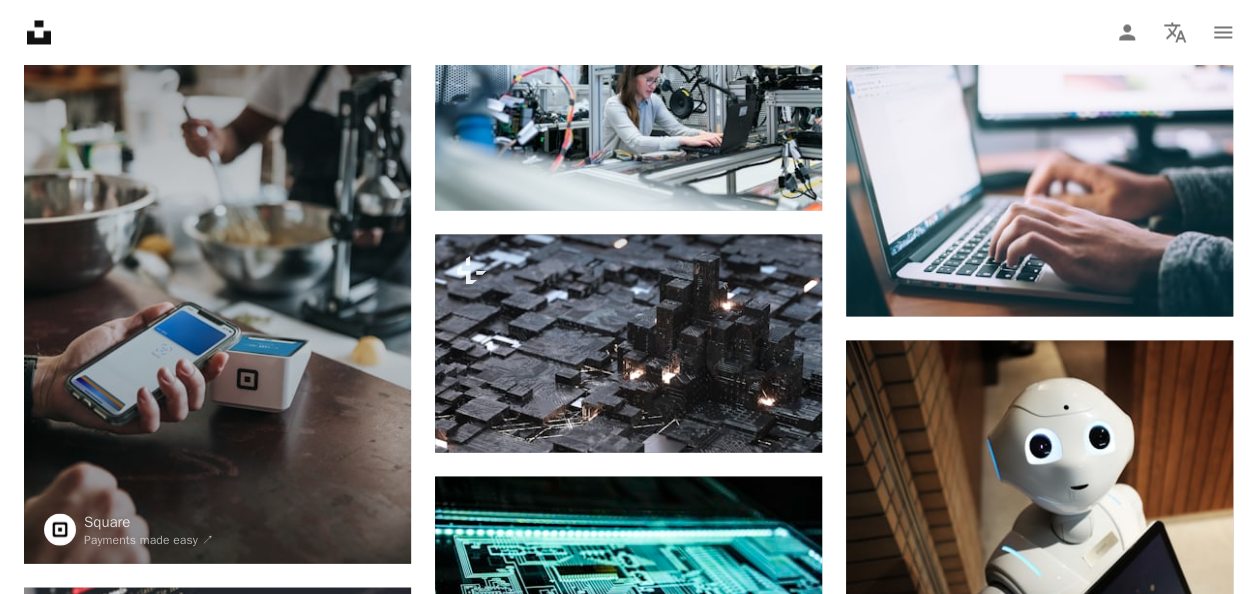 scroll, scrollTop: 1826, scrollLeft: 0, axis: vertical 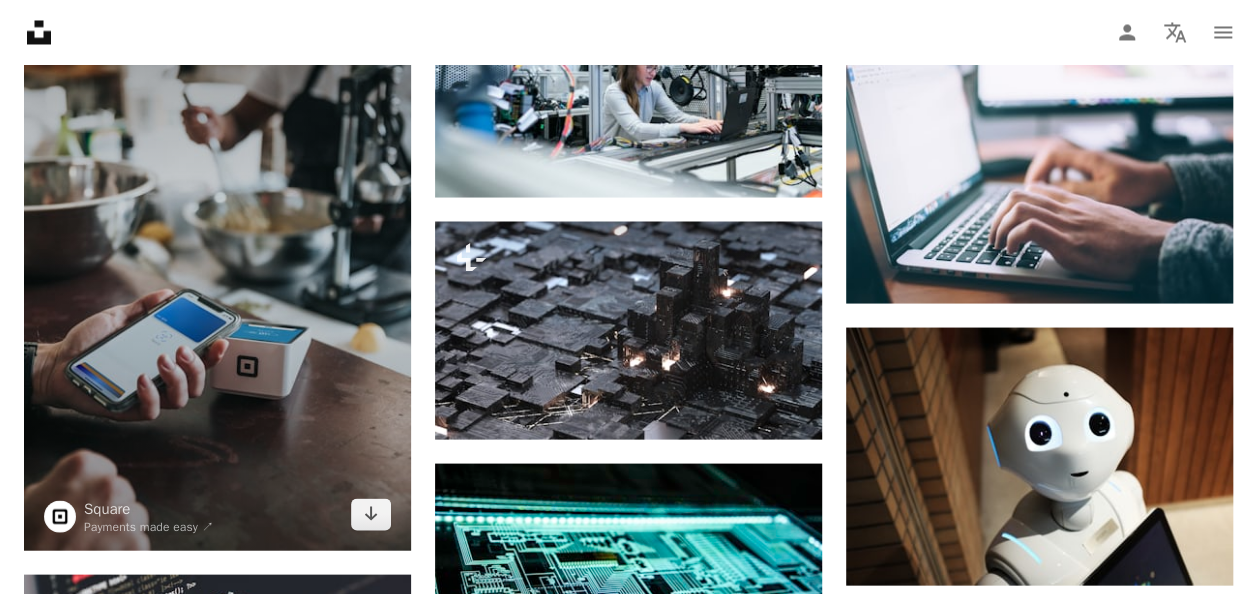 click at bounding box center (217, 260) 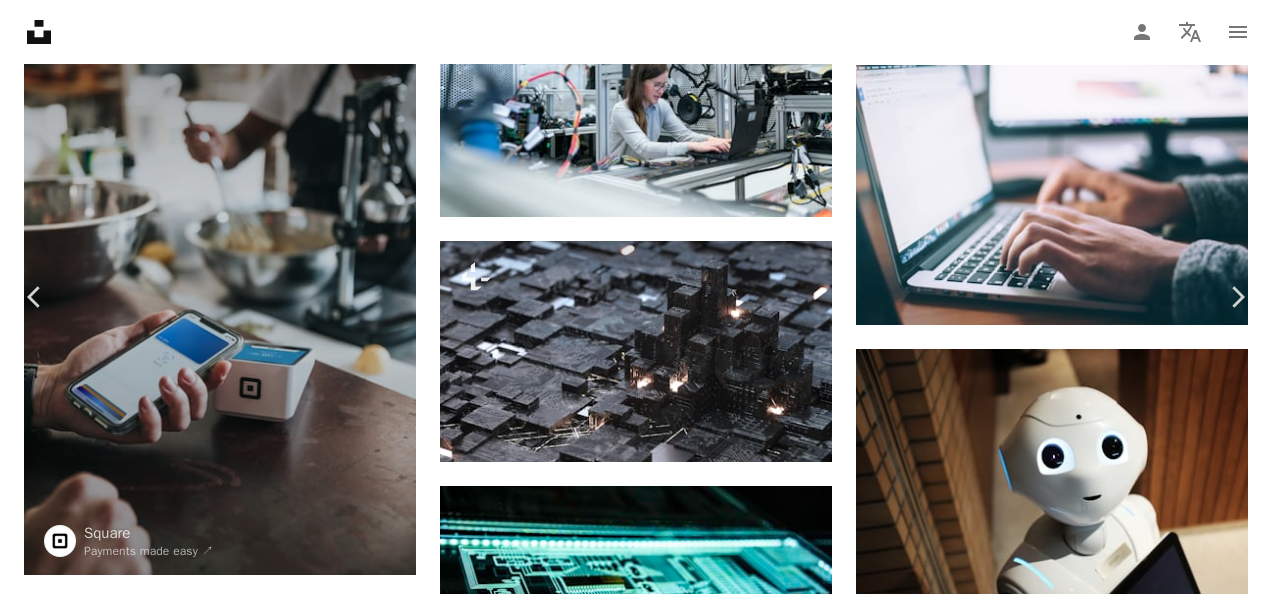 click on "Chevron down" 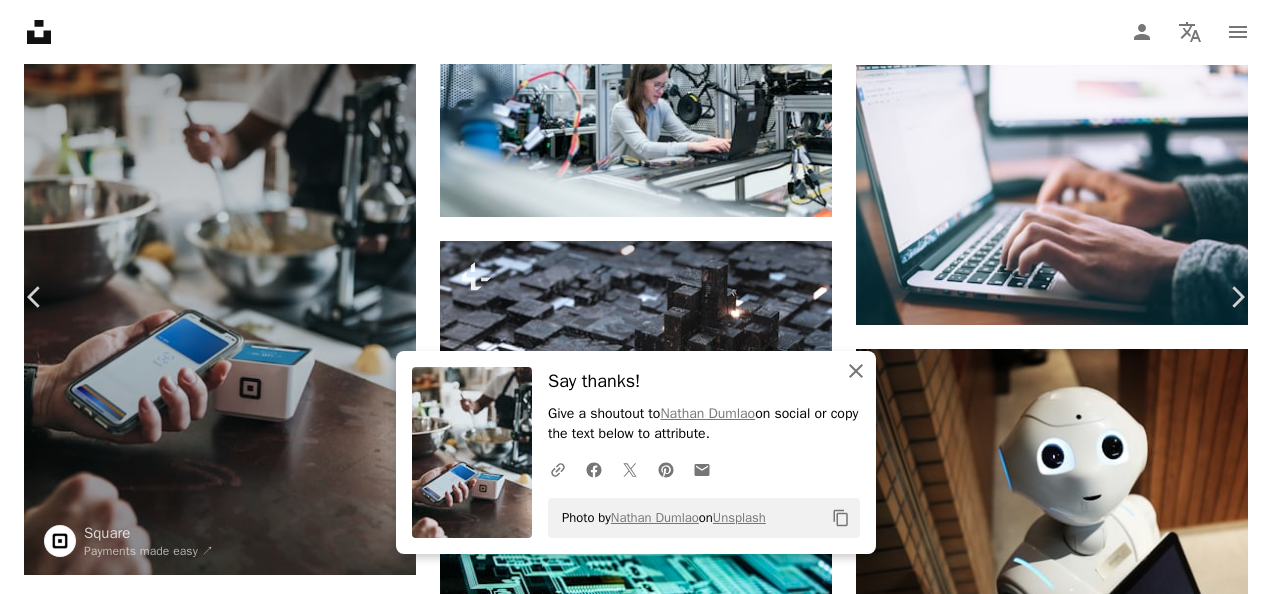click on "An X shape" 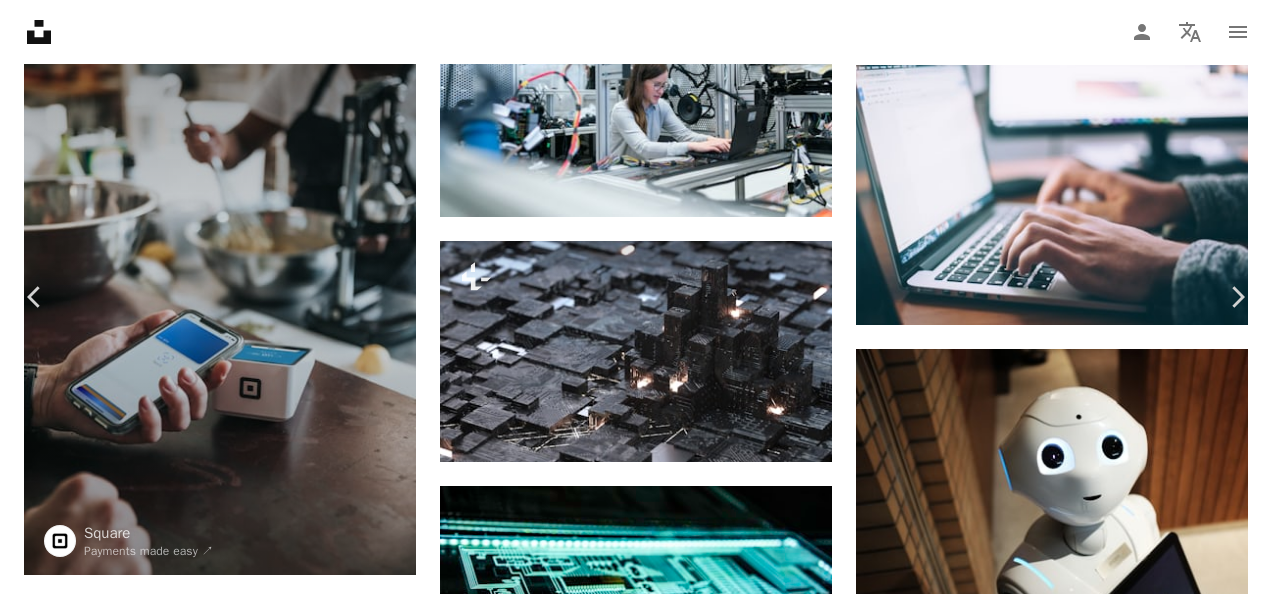 click on "An X shape" at bounding box center (20, 20) 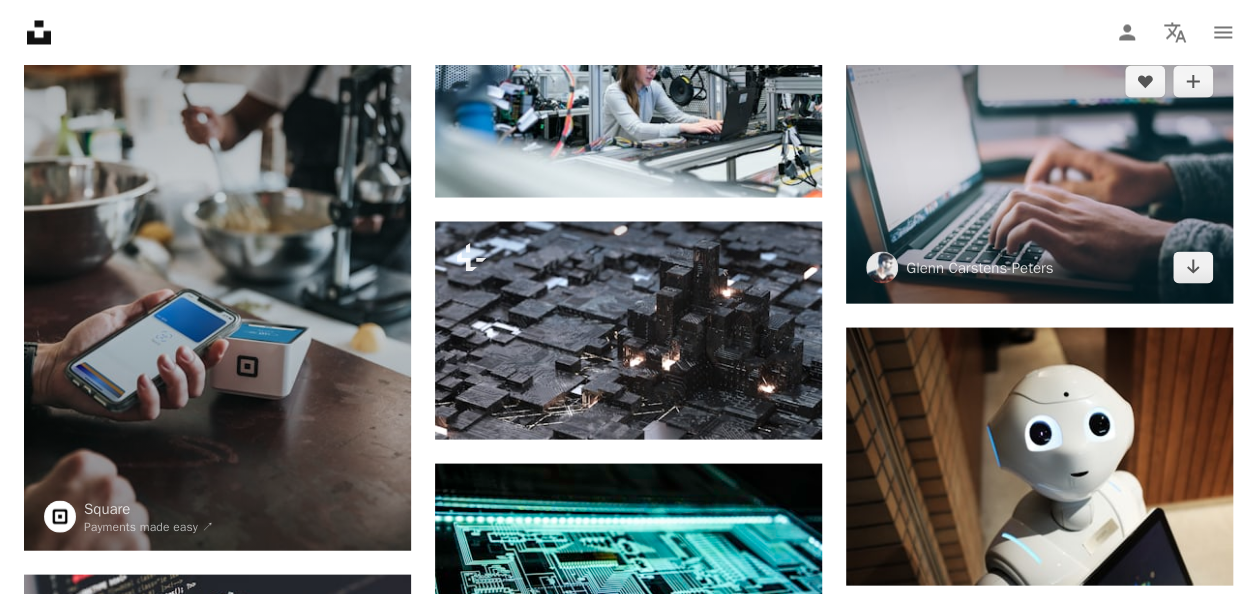 click at bounding box center (1039, 173) 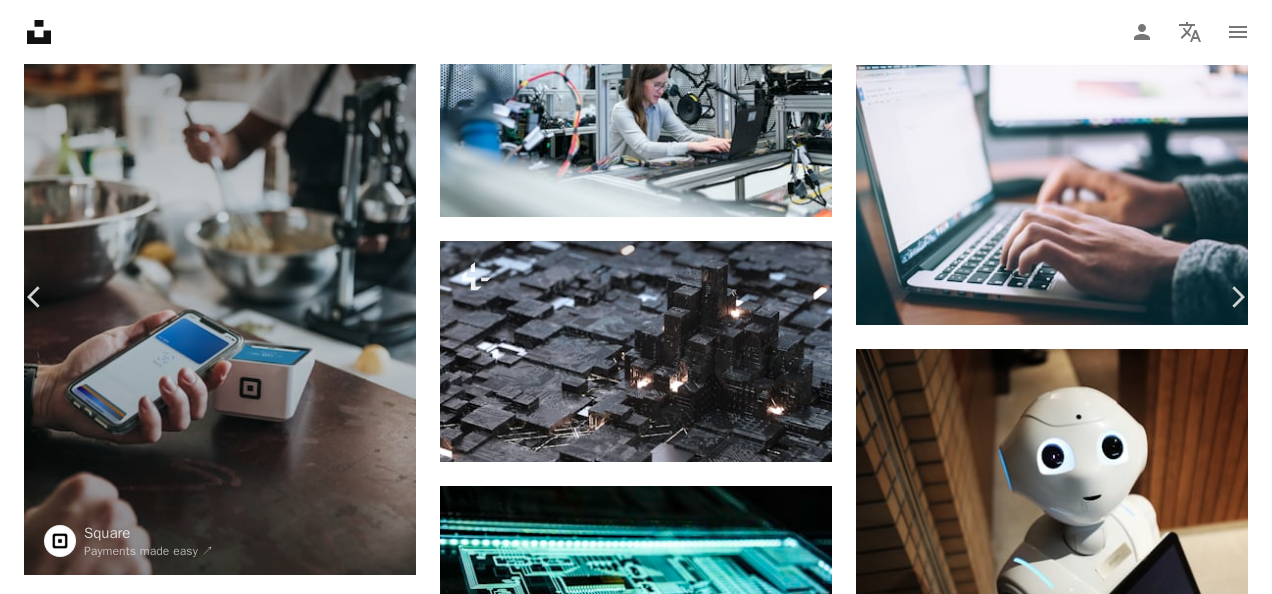 click on "Chevron down" 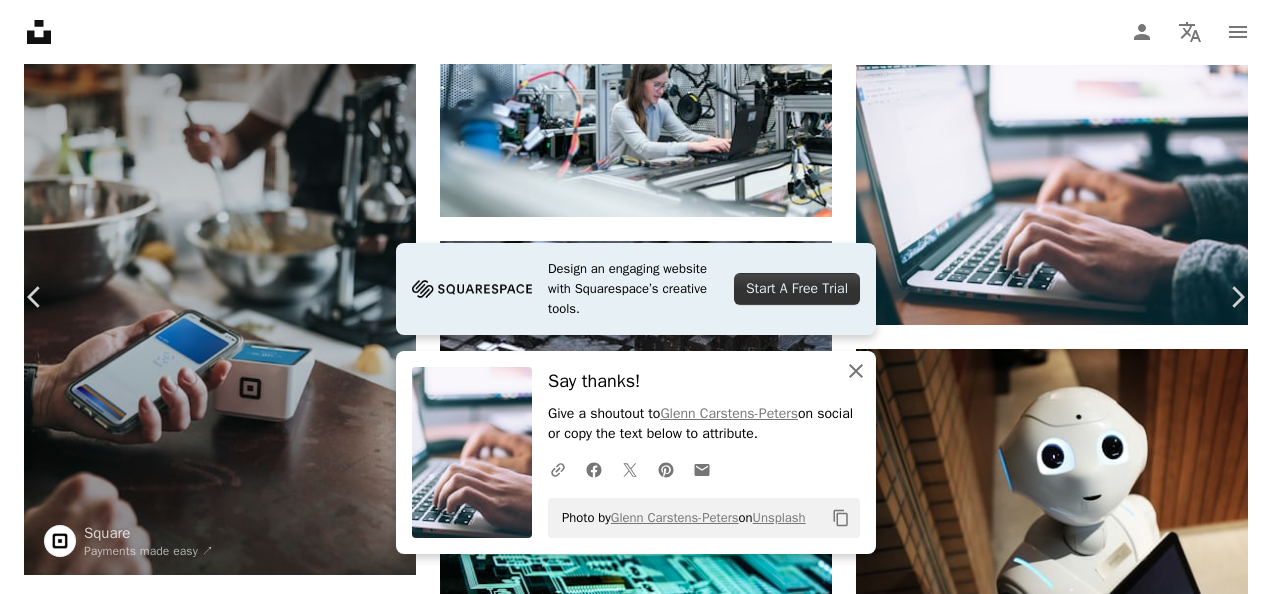 click on "An X shape" 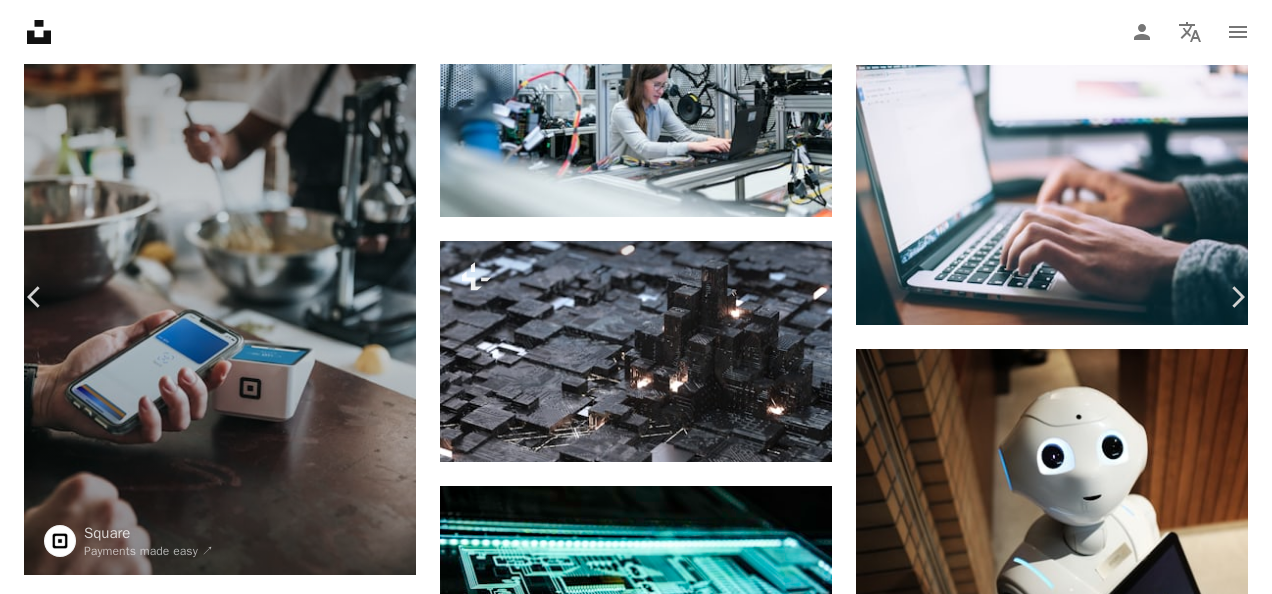 click on "An X shape" at bounding box center (20, 20) 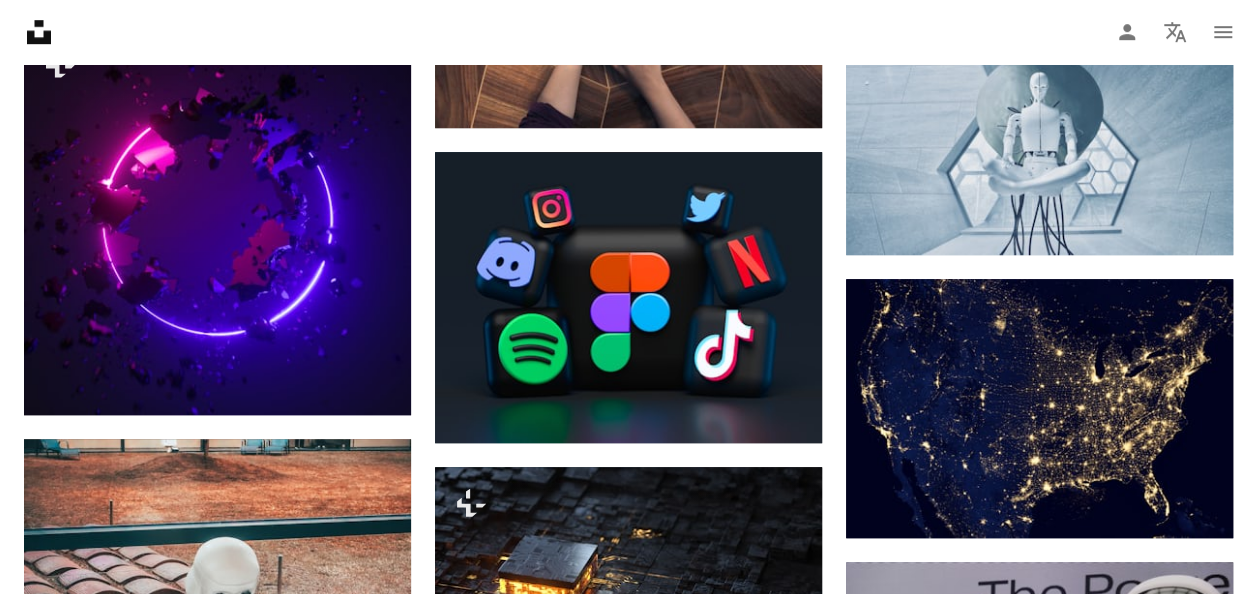 scroll, scrollTop: 8212, scrollLeft: 0, axis: vertical 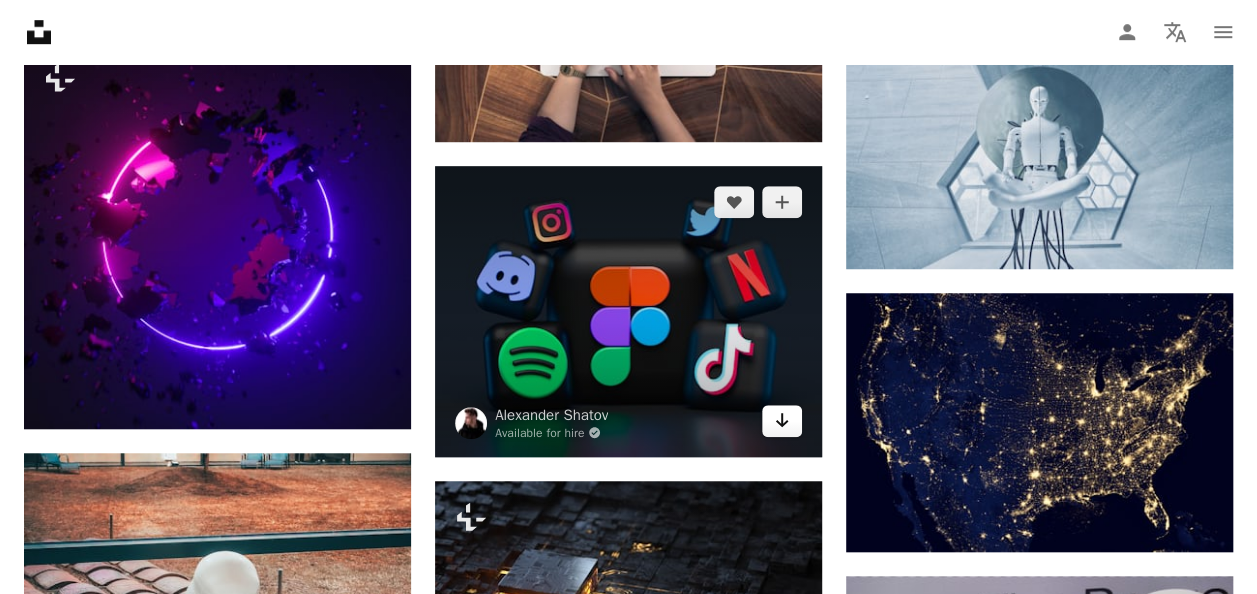 click on "Arrow pointing down" at bounding box center [782, 421] 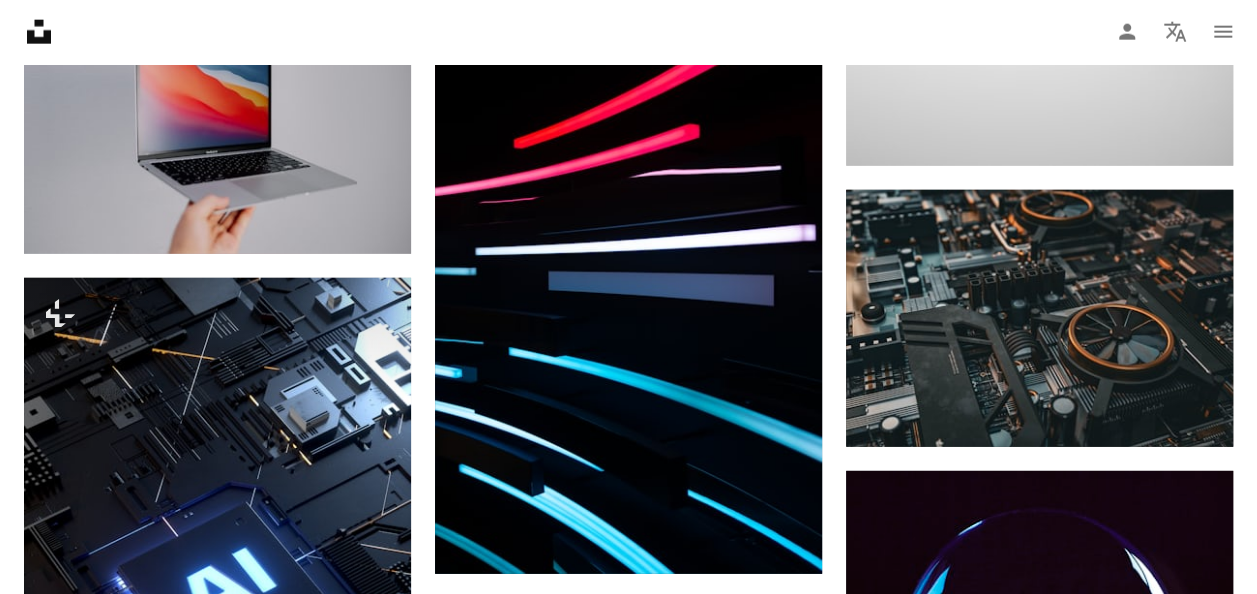 scroll, scrollTop: 9891, scrollLeft: 0, axis: vertical 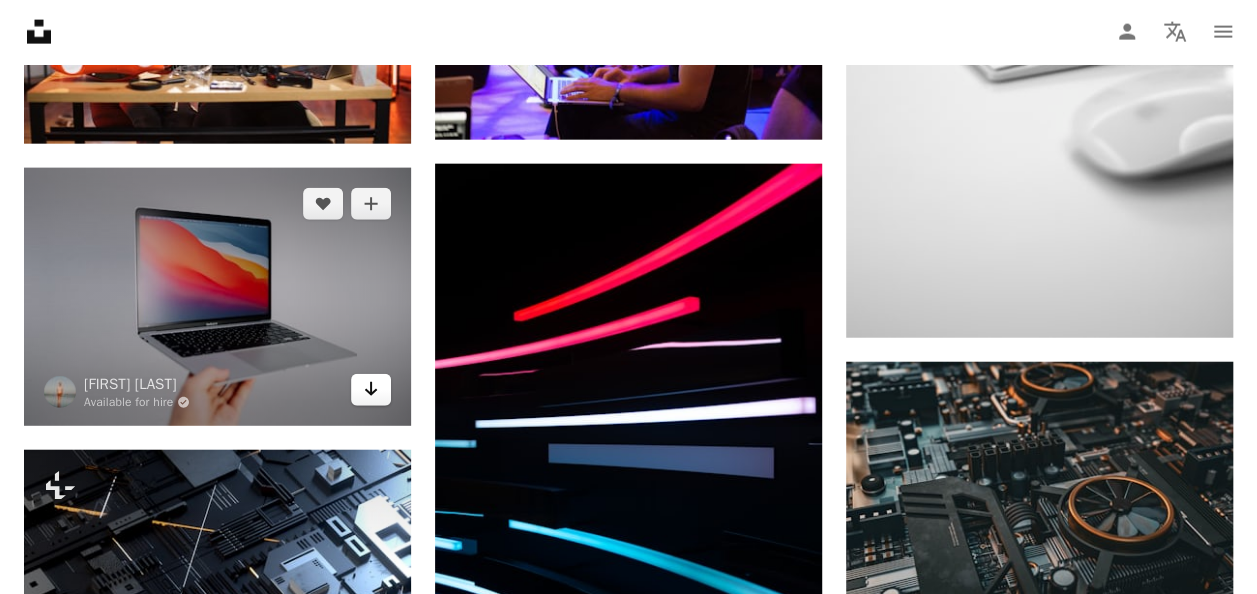click on "Arrow pointing down" at bounding box center (371, 390) 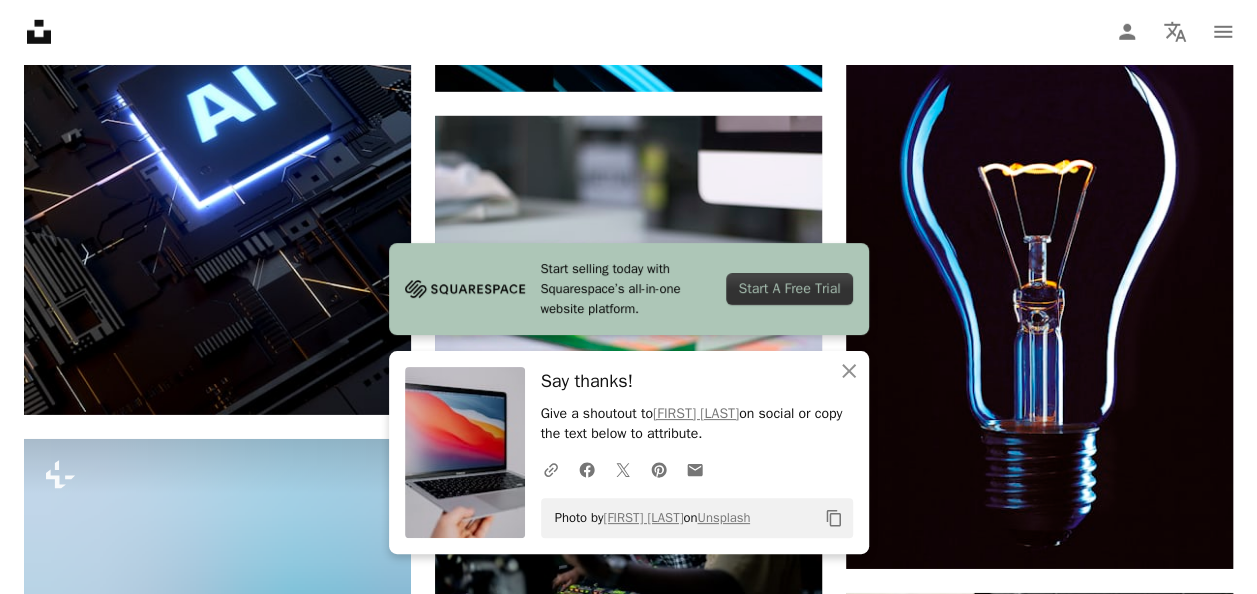 scroll, scrollTop: 10580, scrollLeft: 0, axis: vertical 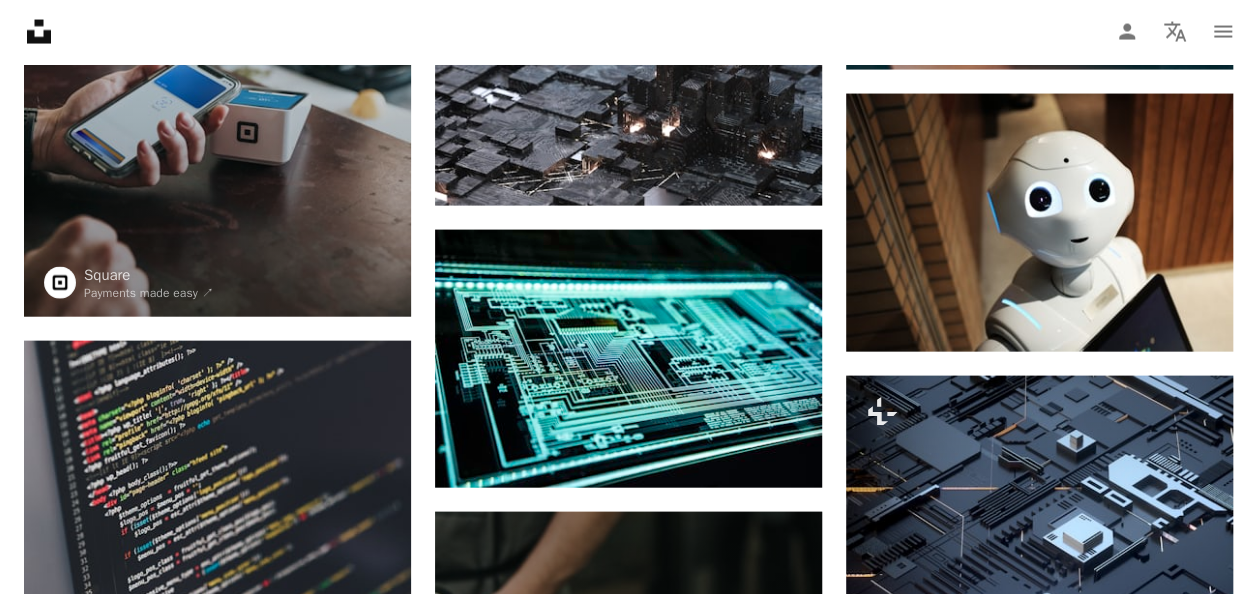 click on "Unsplash logo Unsplash Home A photo Pen Tool A compass A stack of folders Download Person Localization icon navigation menu" at bounding box center [628, 32] 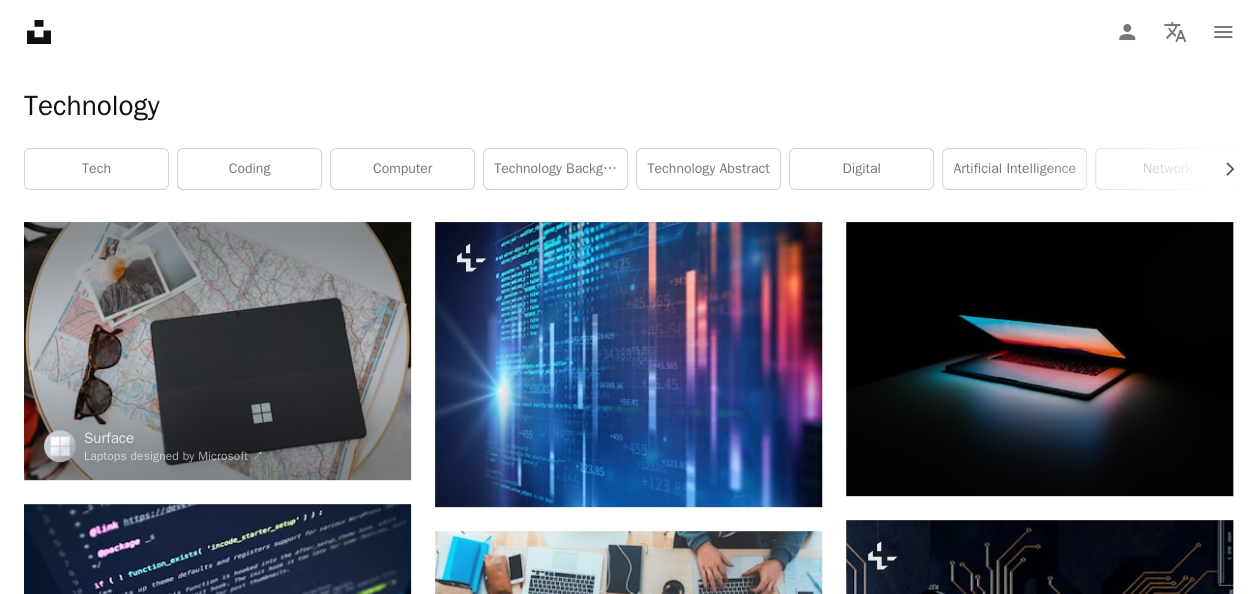 scroll, scrollTop: 0, scrollLeft: 0, axis: both 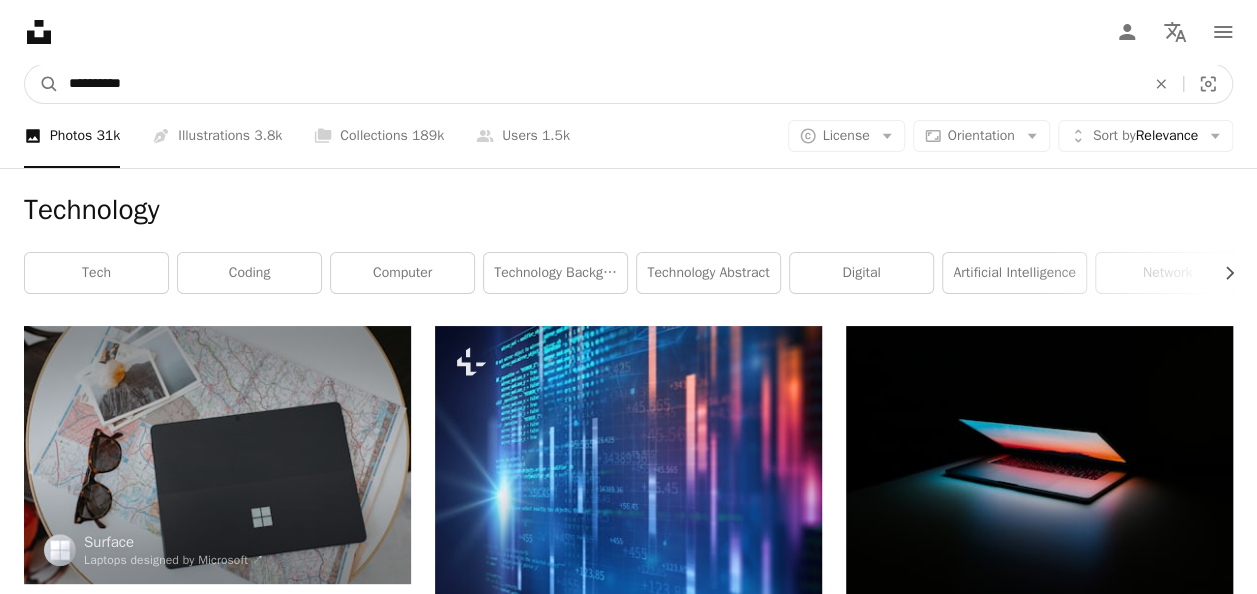 click on "**********" at bounding box center (599, 84) 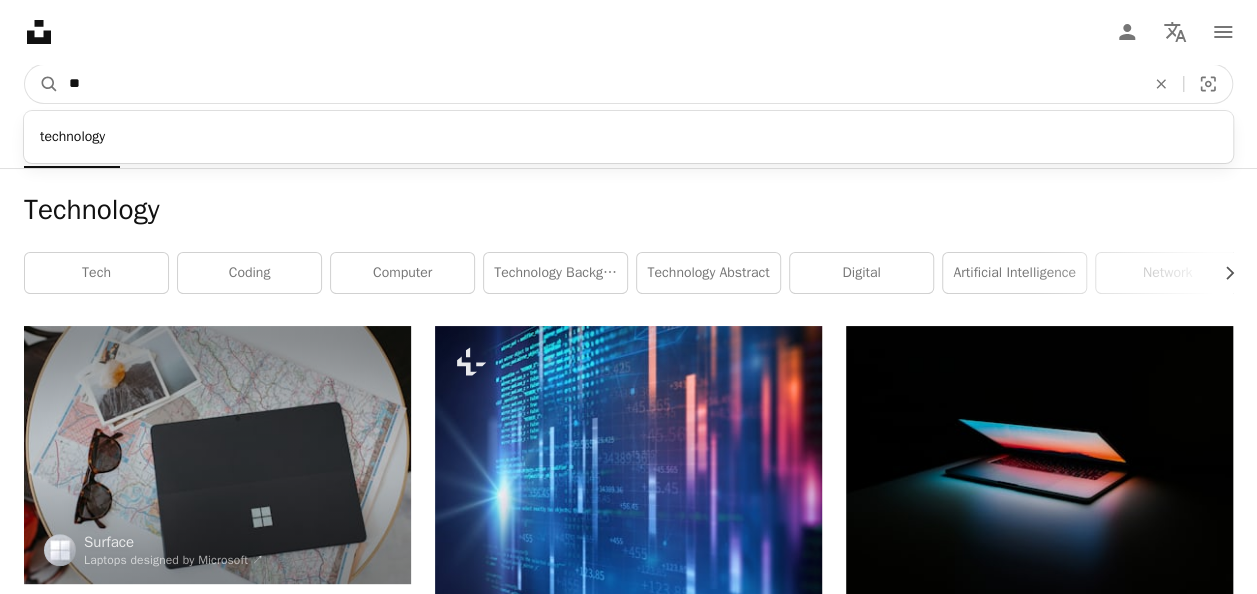type on "*" 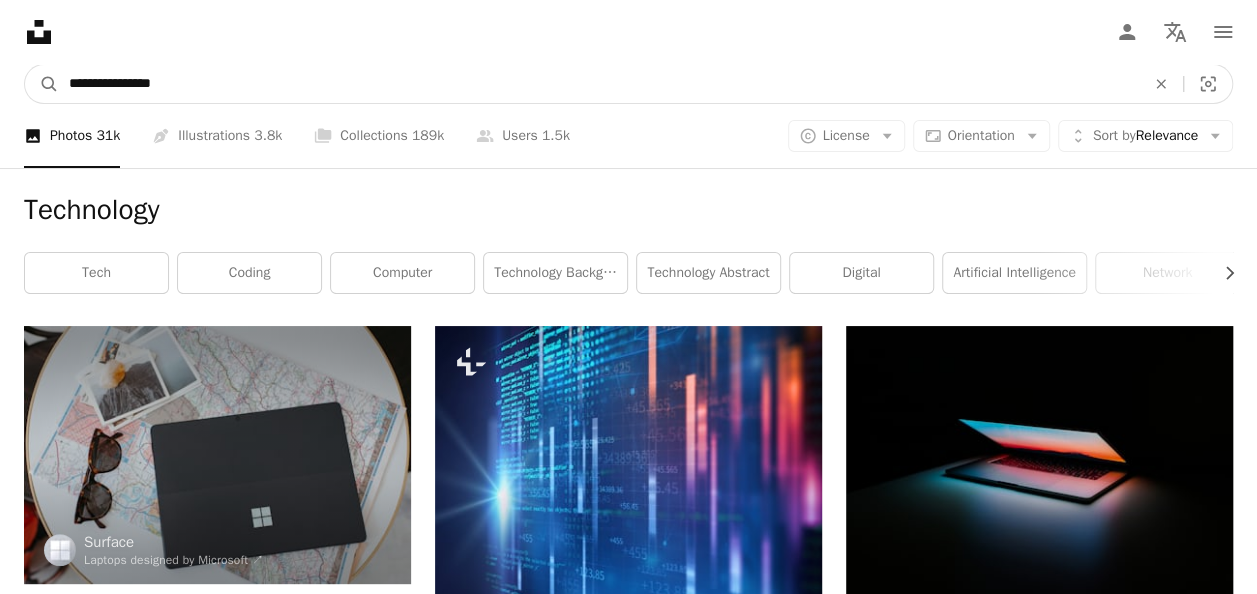 type on "**********" 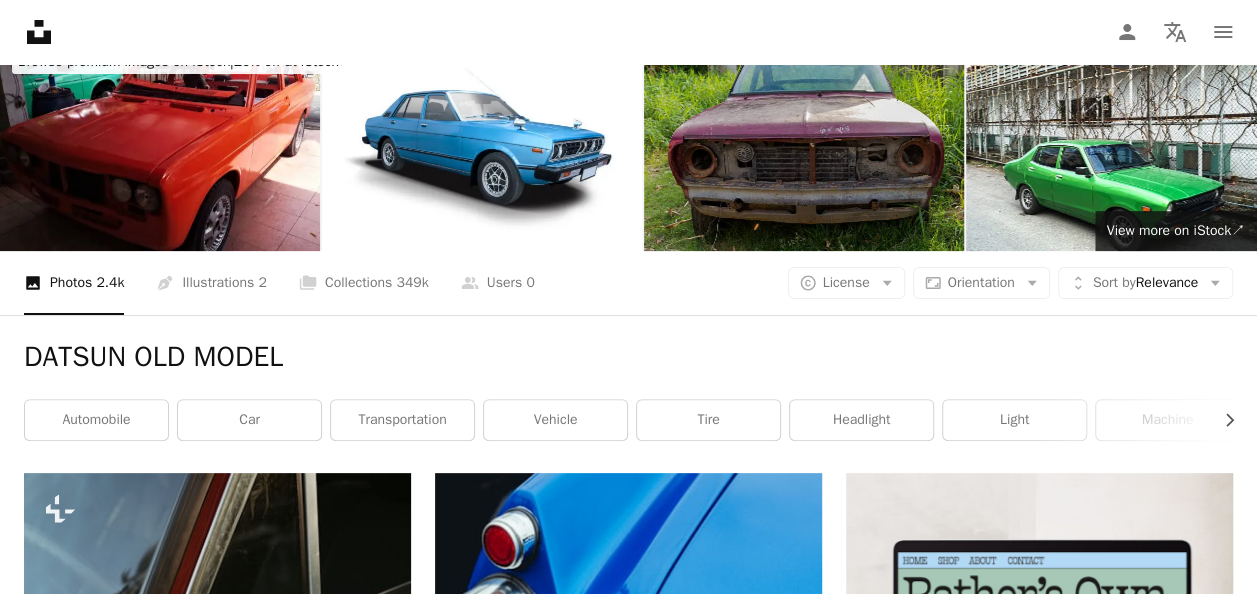scroll, scrollTop: 0, scrollLeft: 0, axis: both 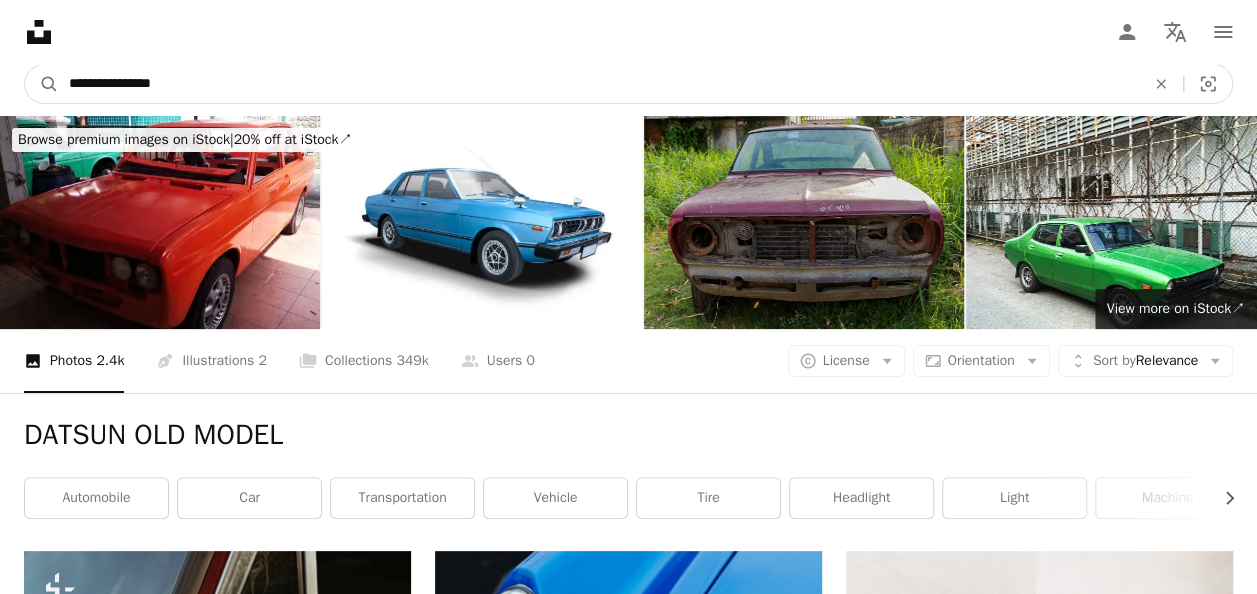 click on "**********" at bounding box center (599, 84) 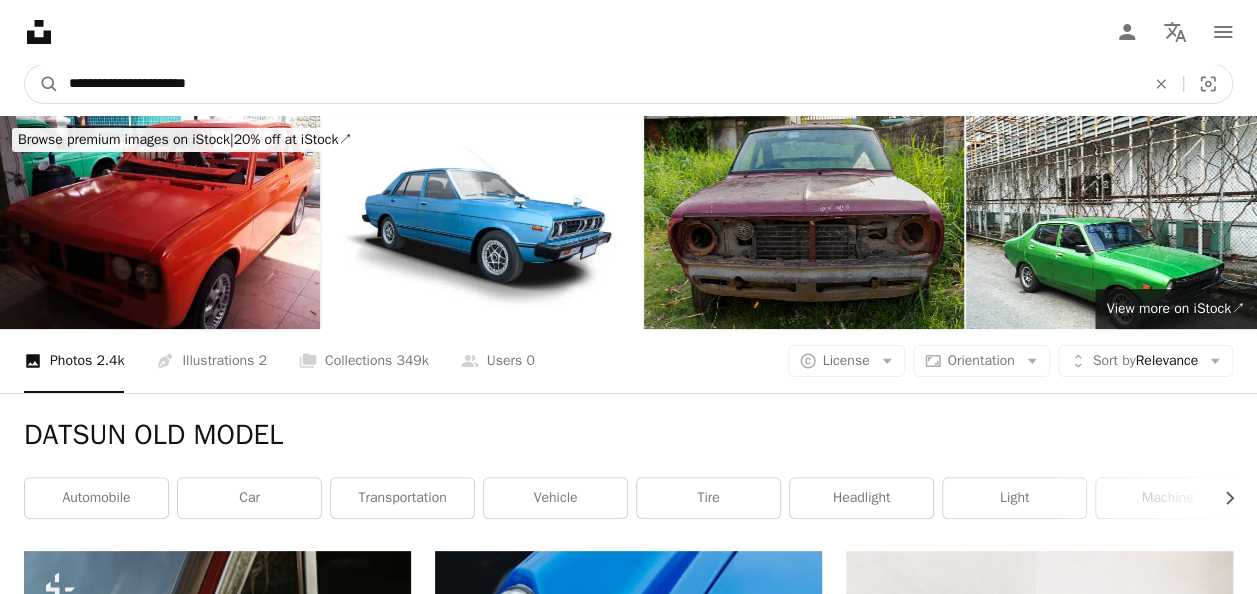 type on "**********" 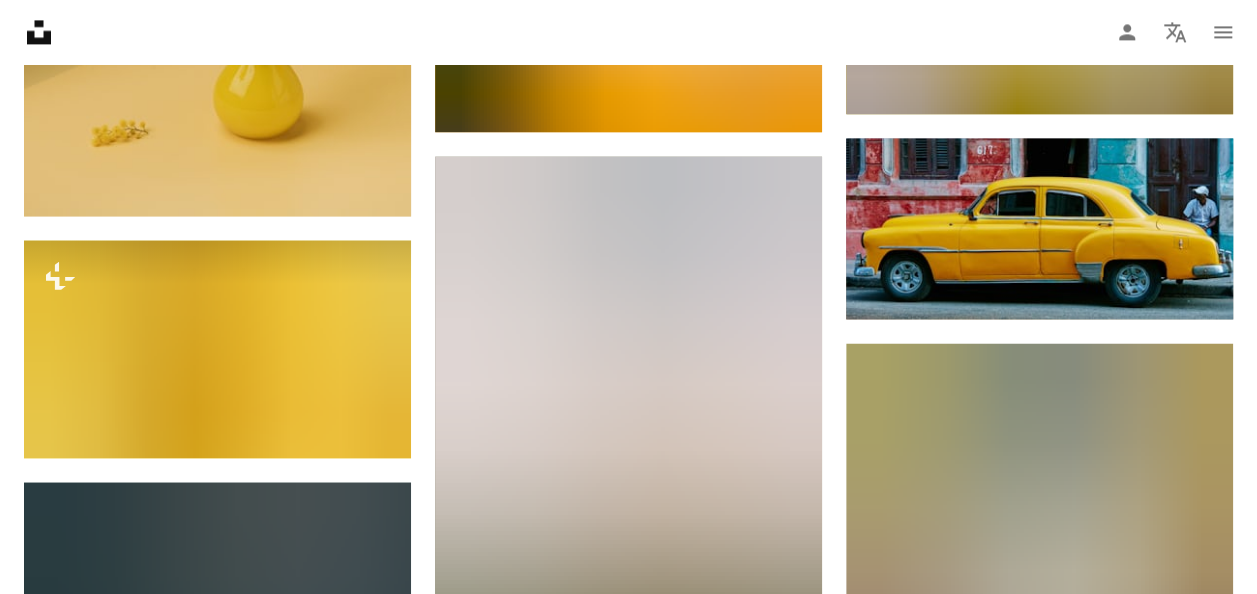 scroll, scrollTop: 0, scrollLeft: 0, axis: both 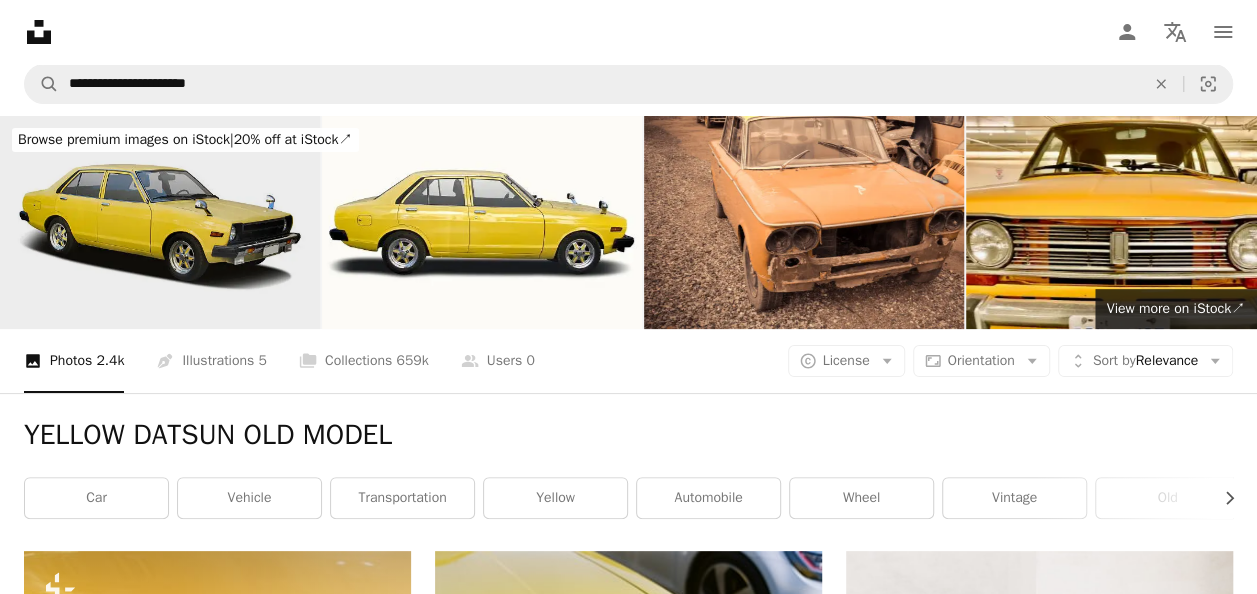 click at bounding box center (160, 222) 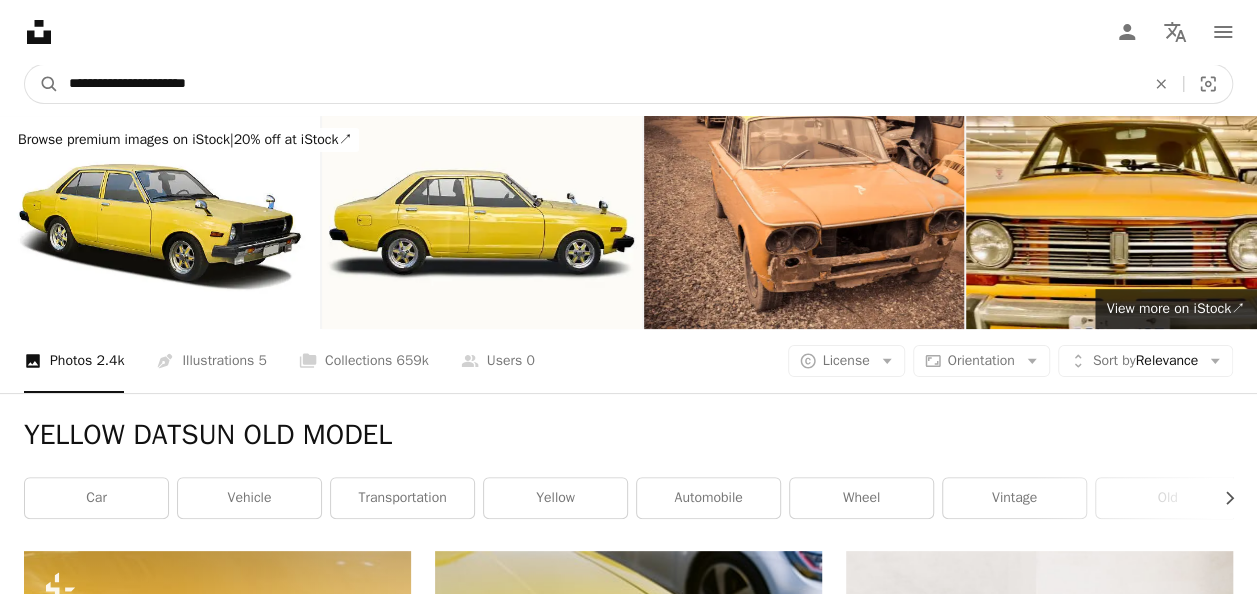 drag, startPoint x: 301, startPoint y: 90, endPoint x: 58, endPoint y: 80, distance: 243.20567 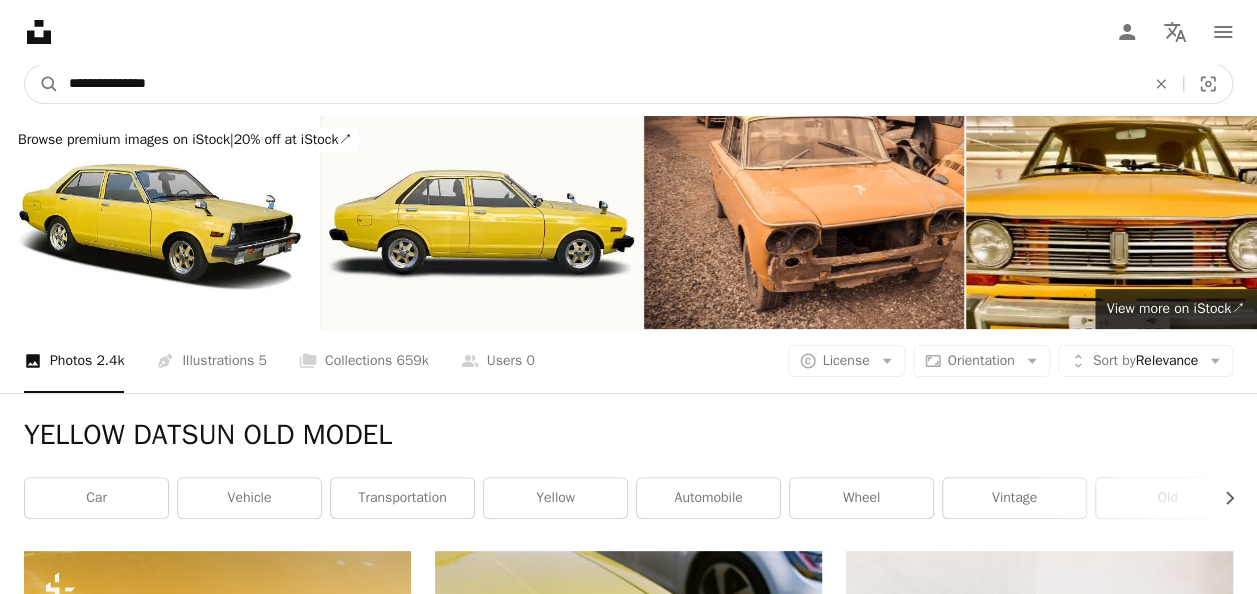 type on "**********" 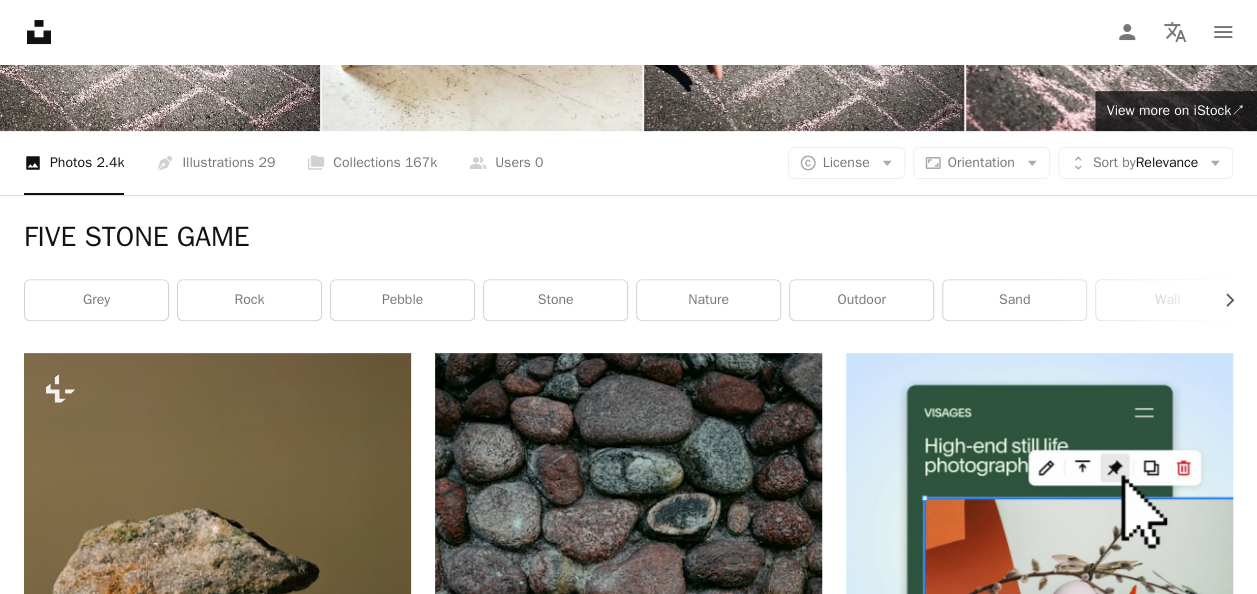 scroll, scrollTop: 0, scrollLeft: 0, axis: both 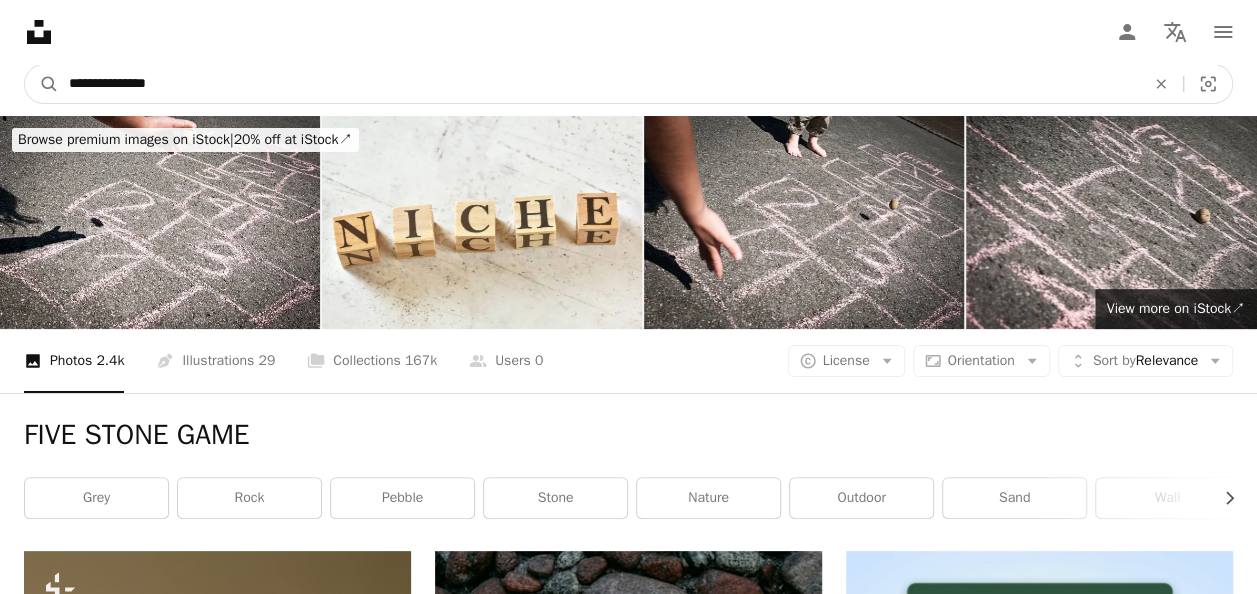 click on "**********" at bounding box center (599, 84) 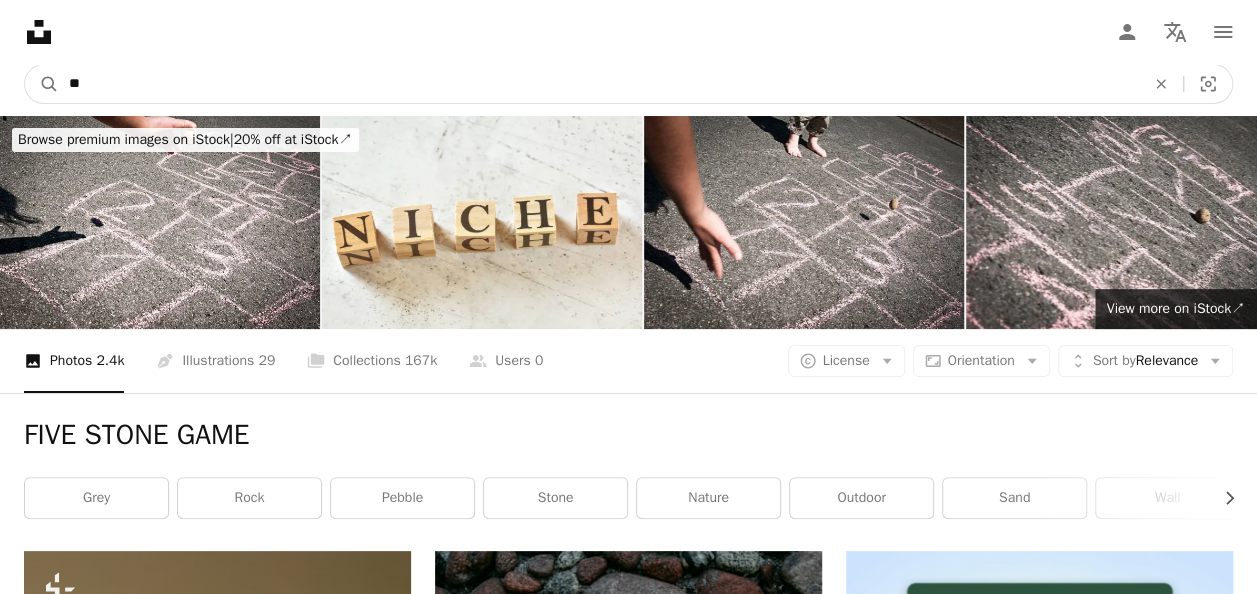 type on "*" 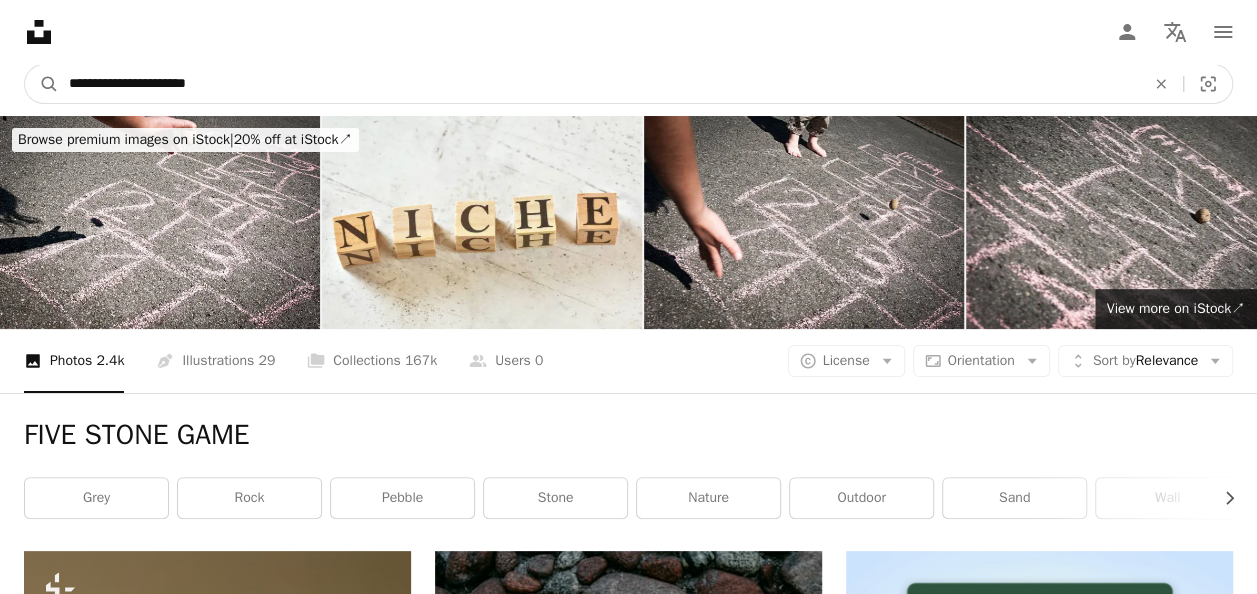 click on "**********" at bounding box center (599, 84) 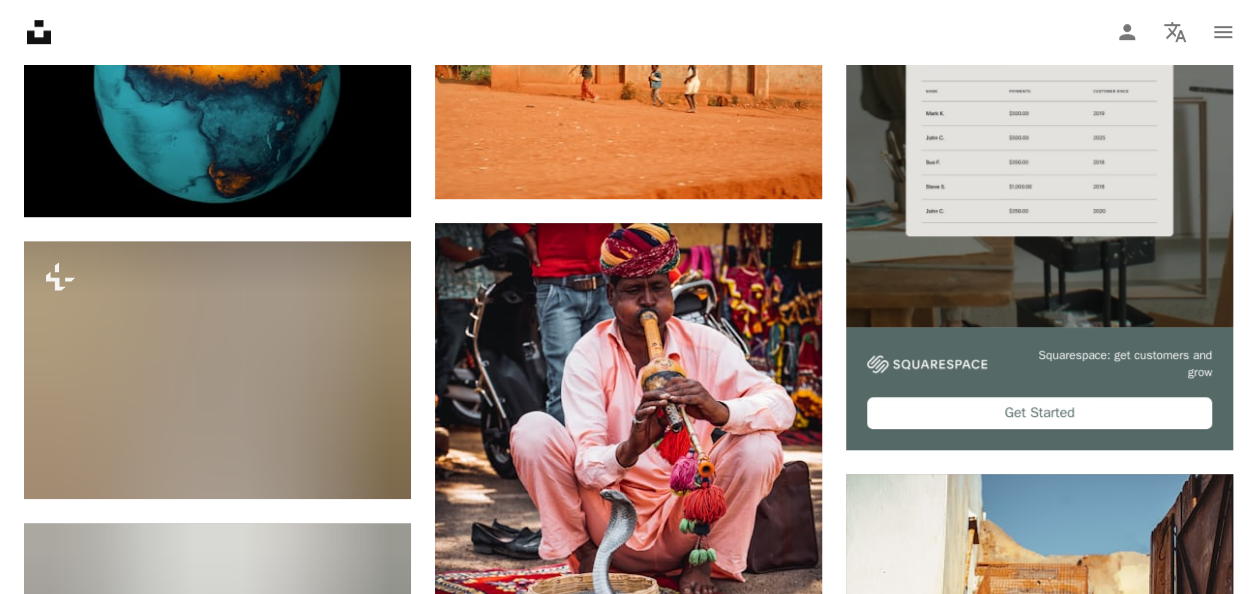 scroll, scrollTop: 0, scrollLeft: 0, axis: both 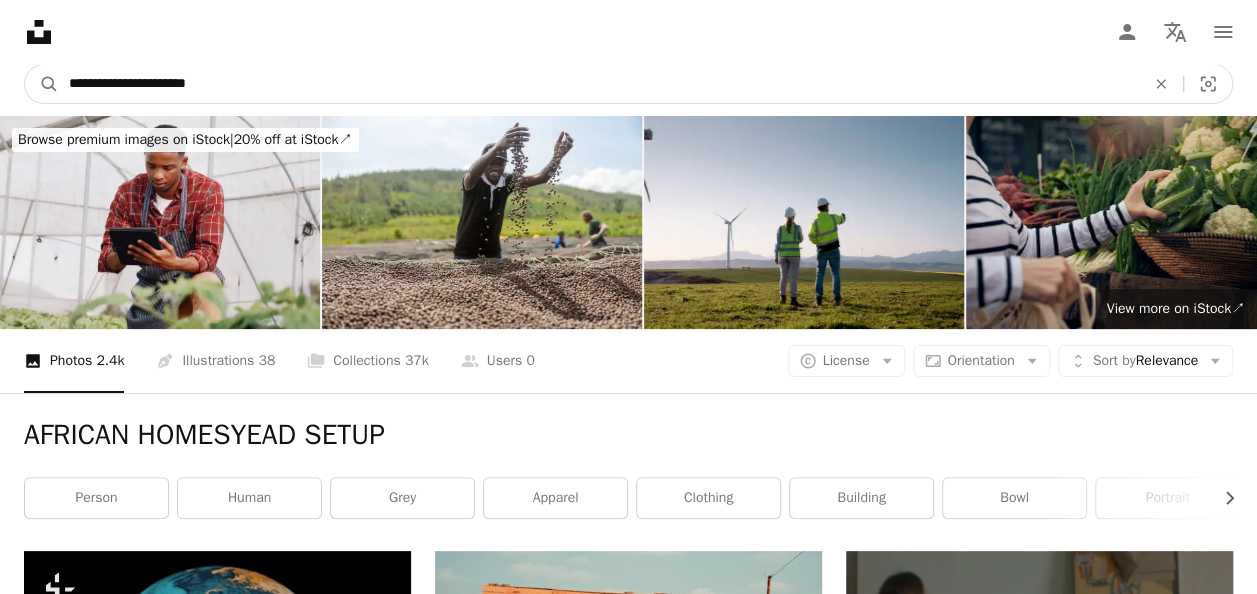 click on "**********" at bounding box center (599, 84) 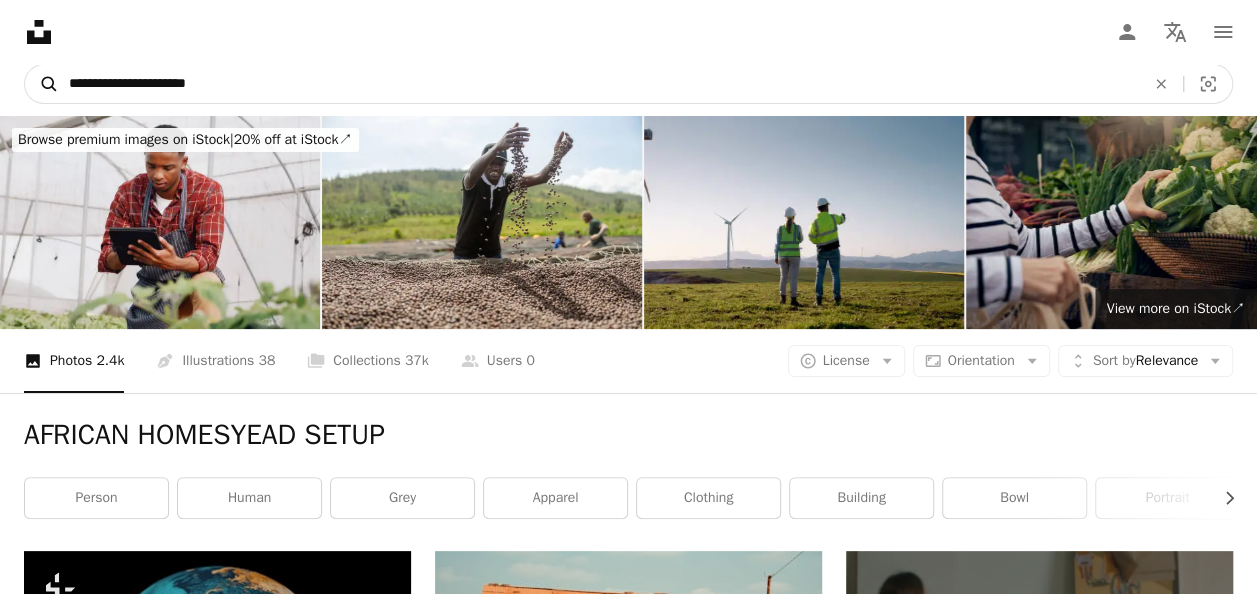 drag, startPoint x: 255, startPoint y: 76, endPoint x: 52, endPoint y: 82, distance: 203.08865 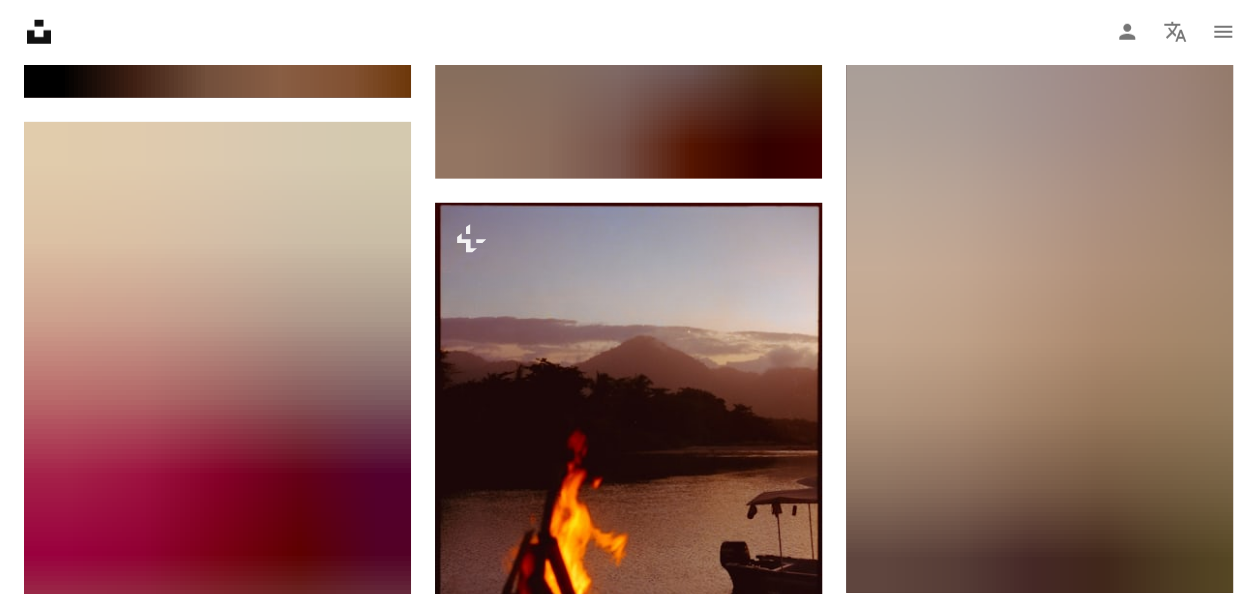 scroll, scrollTop: 0, scrollLeft: 0, axis: both 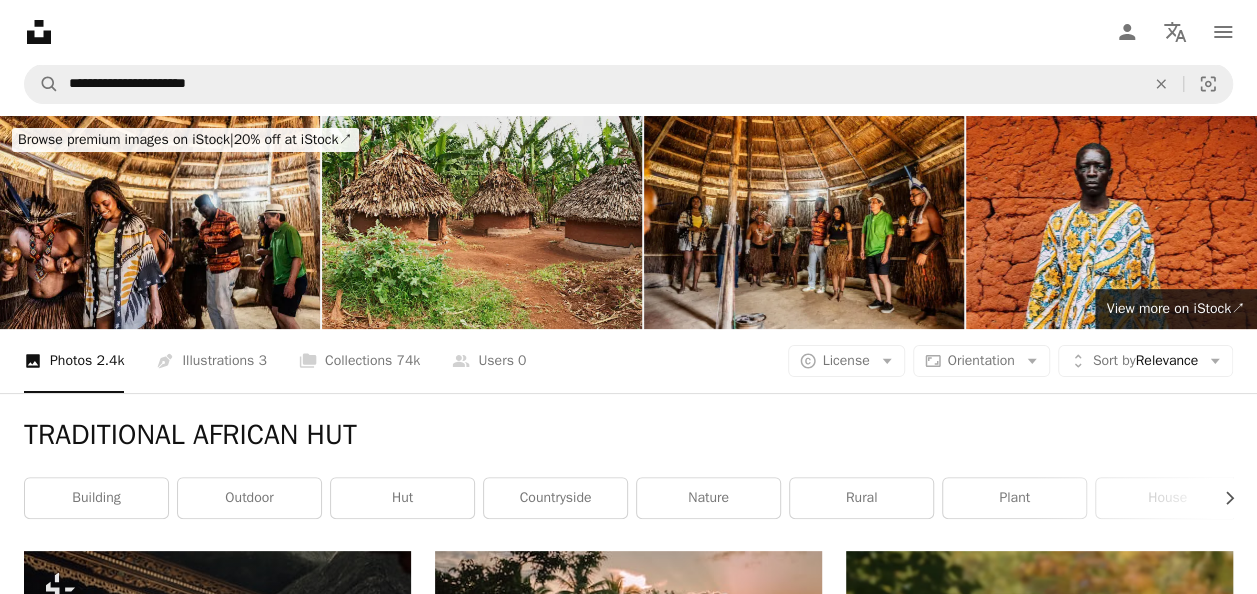 click at bounding box center (482, 222) 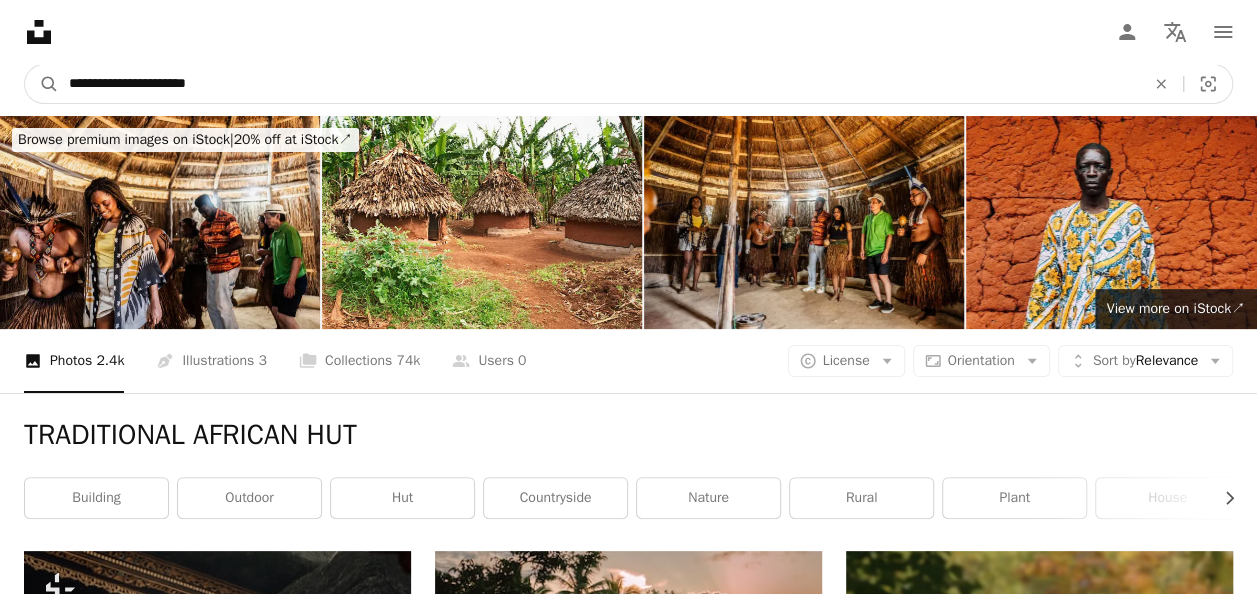 click on "**********" at bounding box center (599, 84) 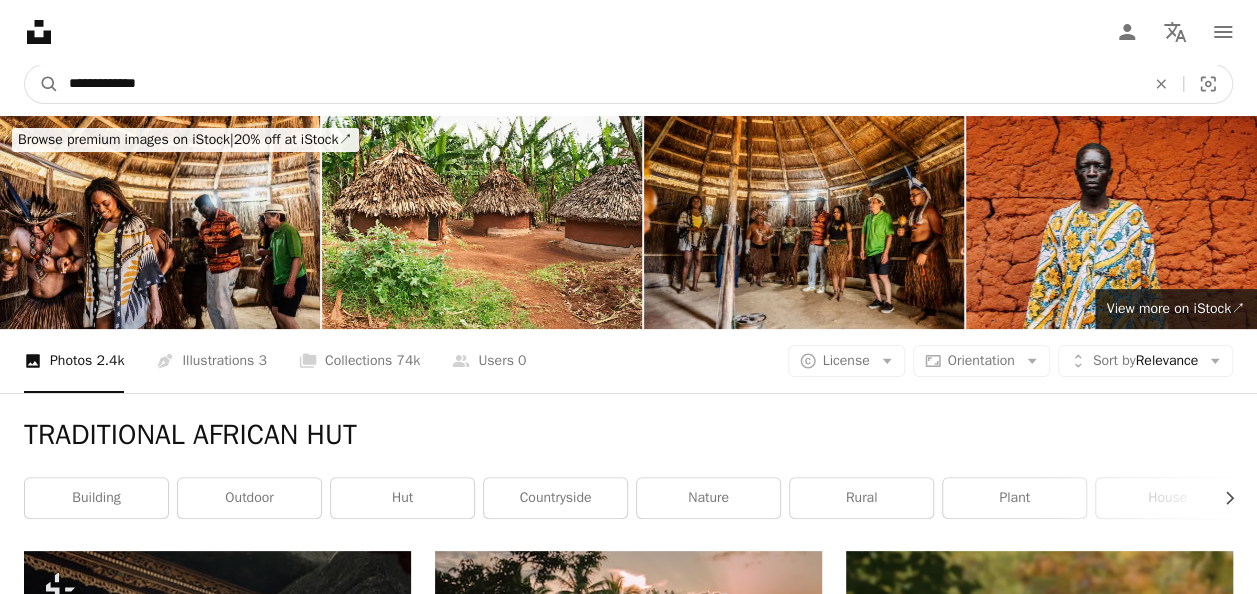 type on "**********" 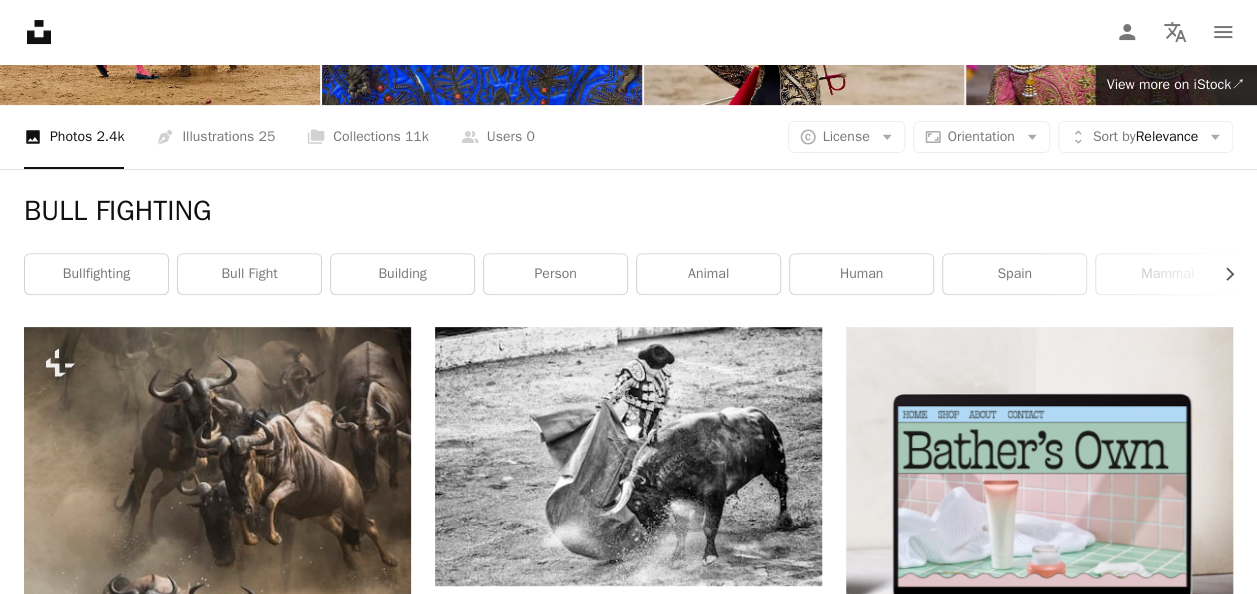 scroll, scrollTop: 140, scrollLeft: 0, axis: vertical 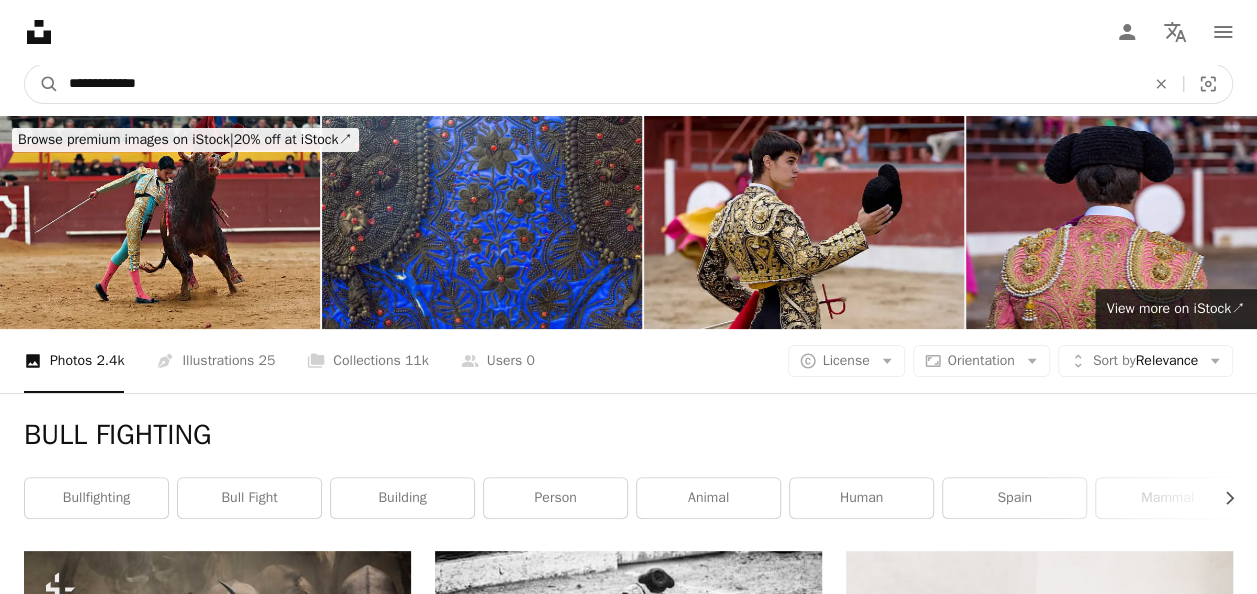 click on "**********" at bounding box center [599, 84] 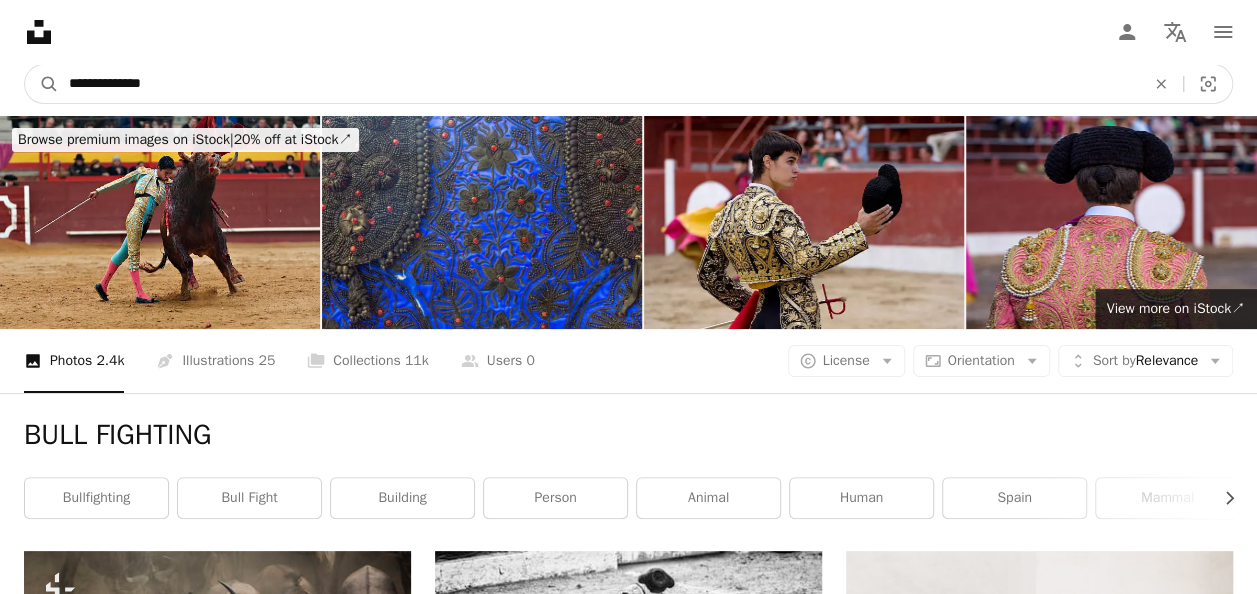 click on "**********" at bounding box center (599, 84) 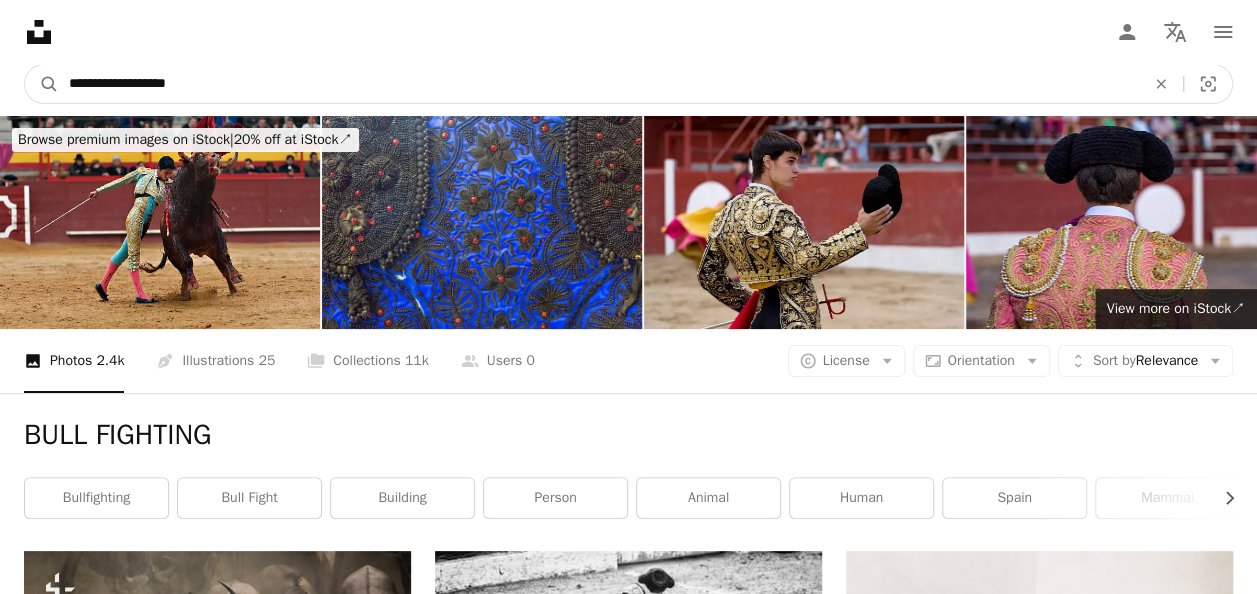 type on "**********" 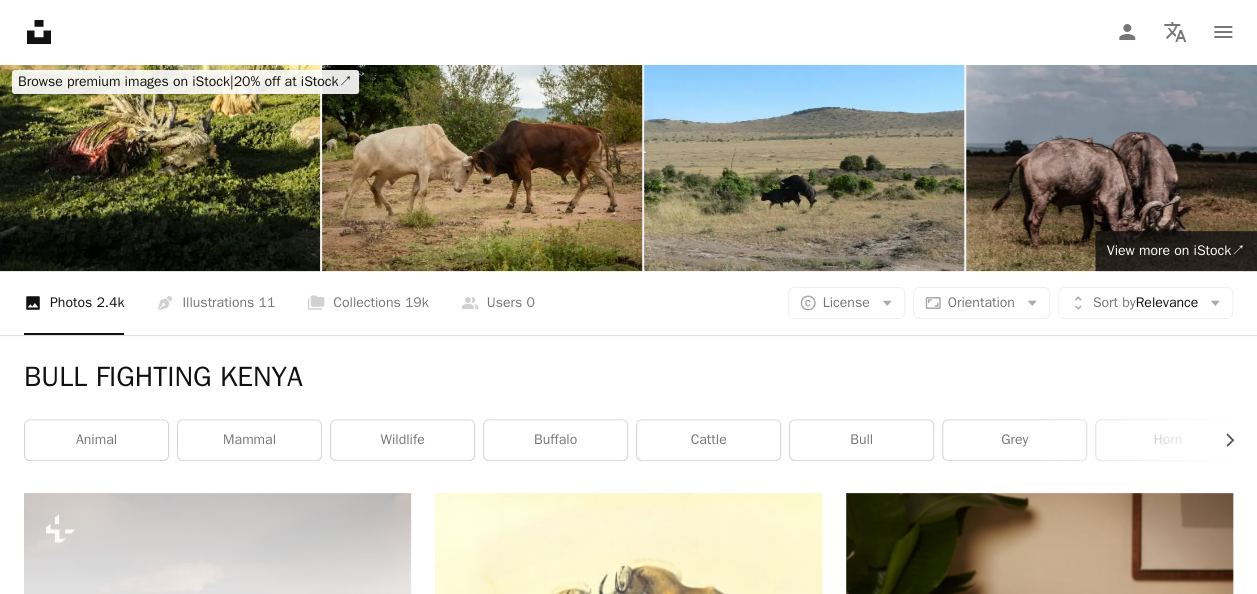 scroll, scrollTop: 0, scrollLeft: 0, axis: both 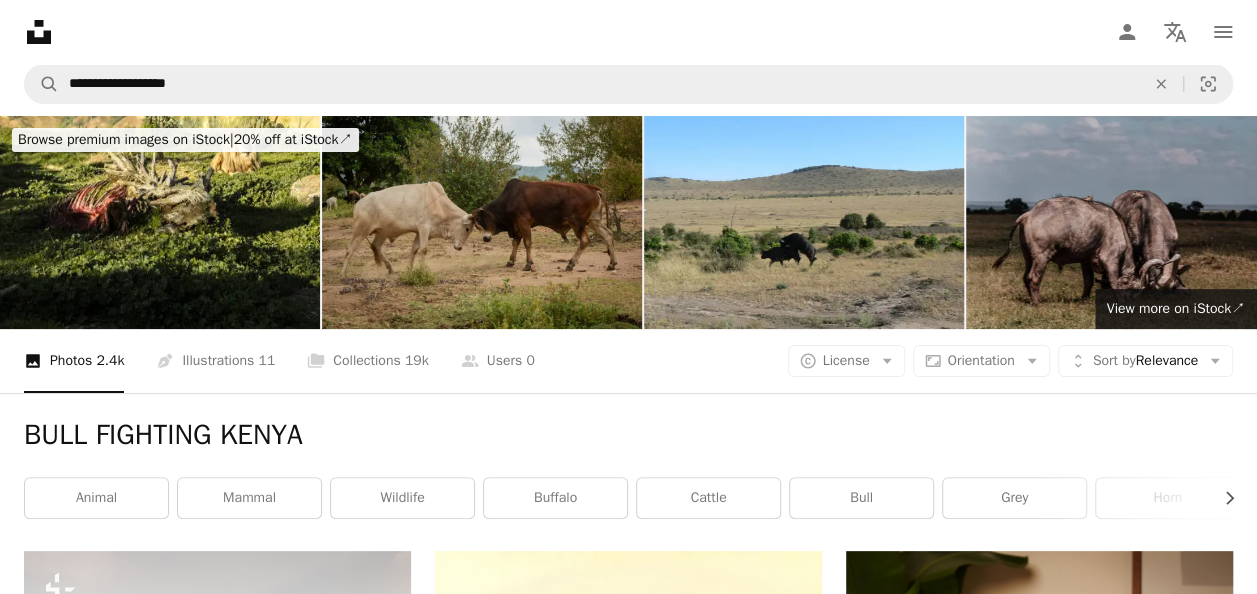 click at bounding box center [482, 222] 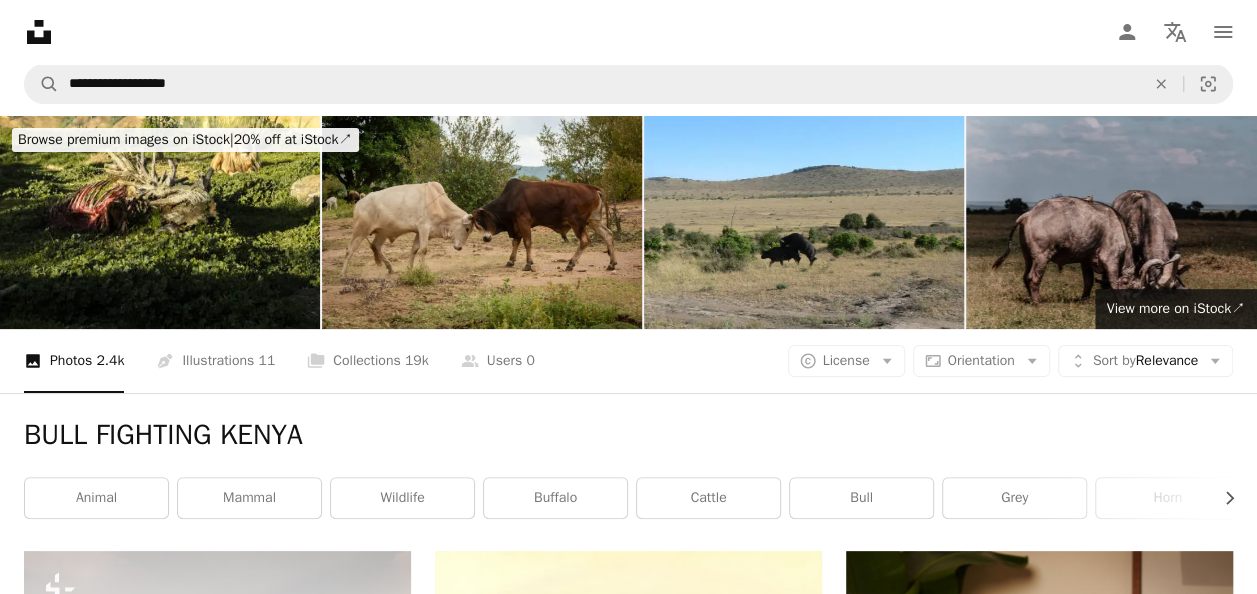 click on "**********" at bounding box center (628, 84) 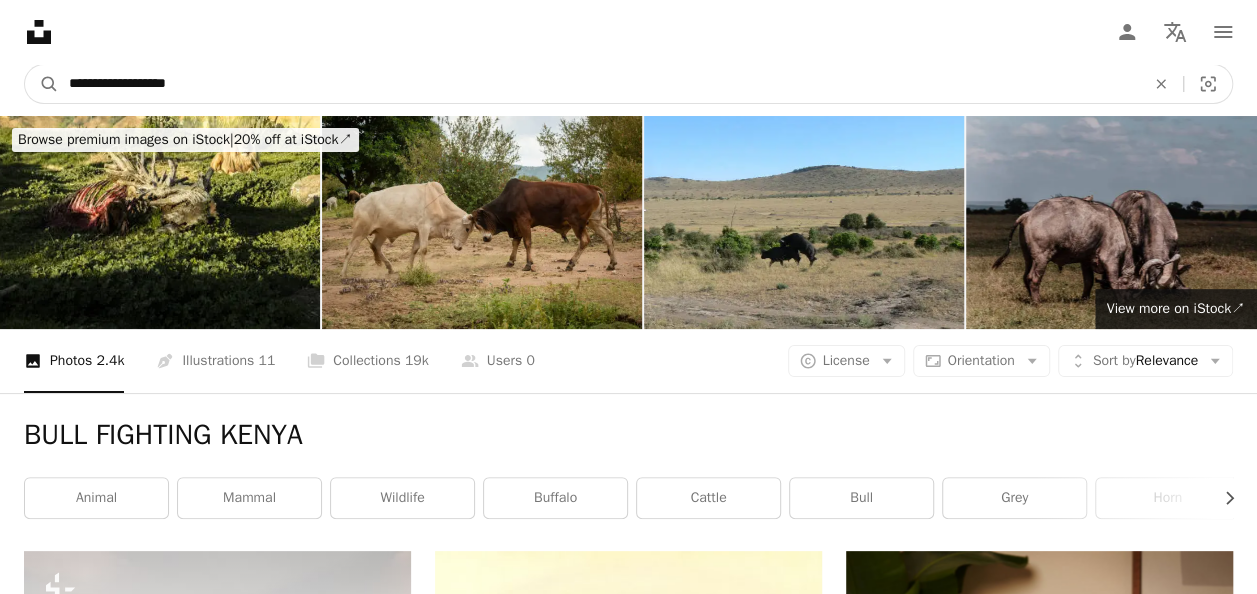 click on "**********" at bounding box center (599, 84) 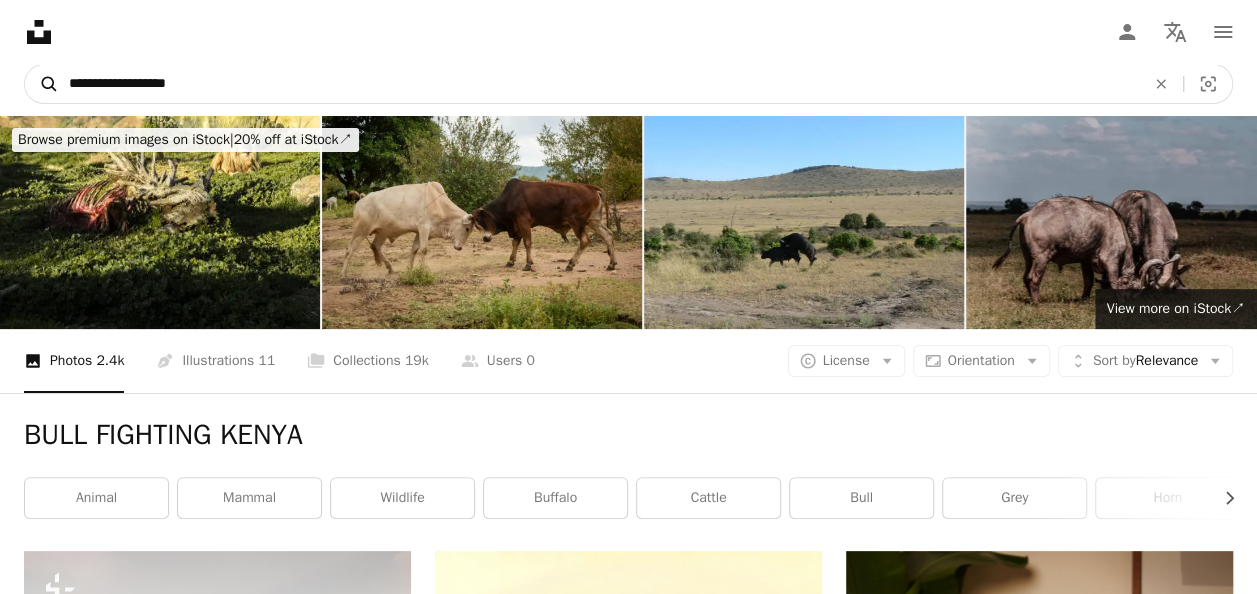 drag, startPoint x: 279, startPoint y: 88, endPoint x: 52, endPoint y: 84, distance: 227.03523 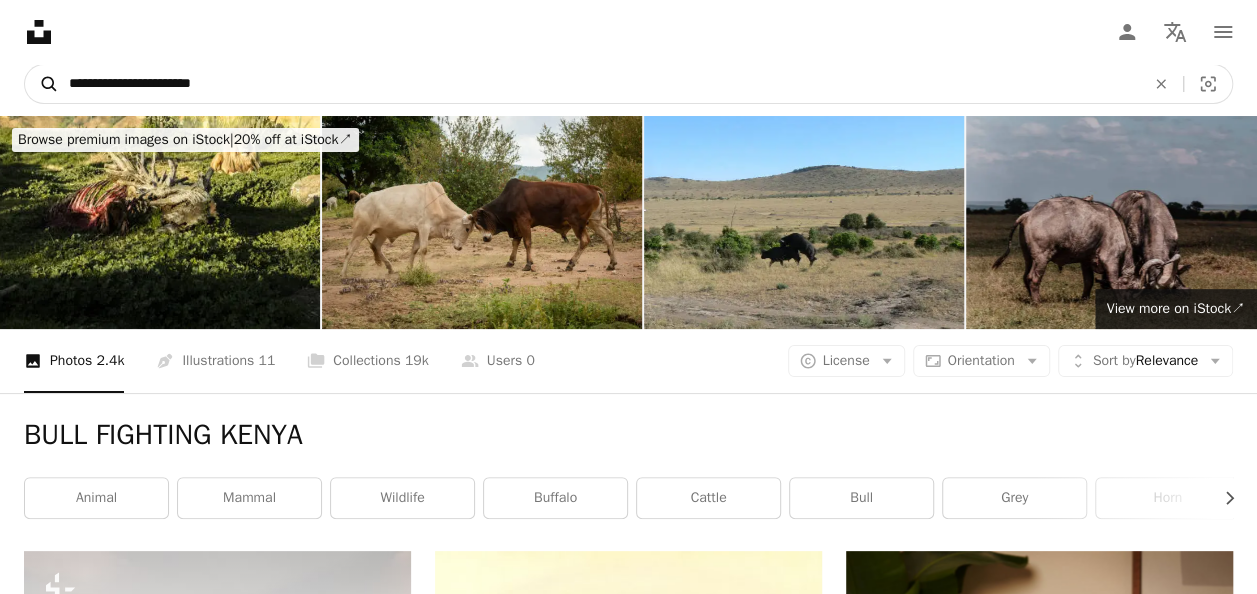 type on "**********" 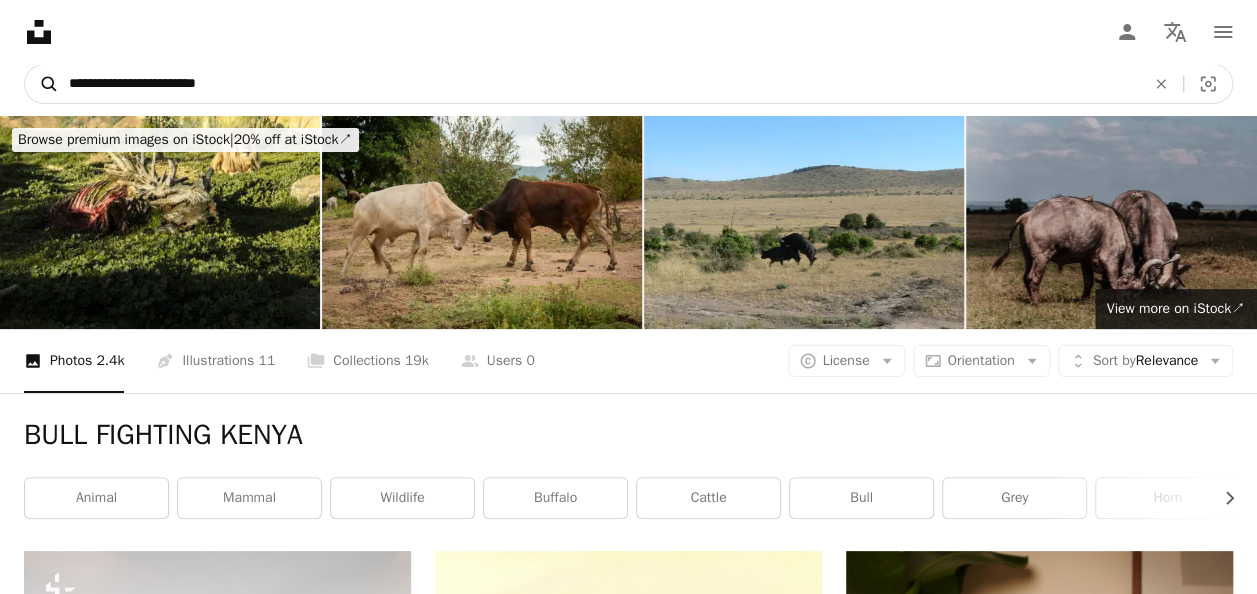 click on "A magnifying glass" at bounding box center [42, 84] 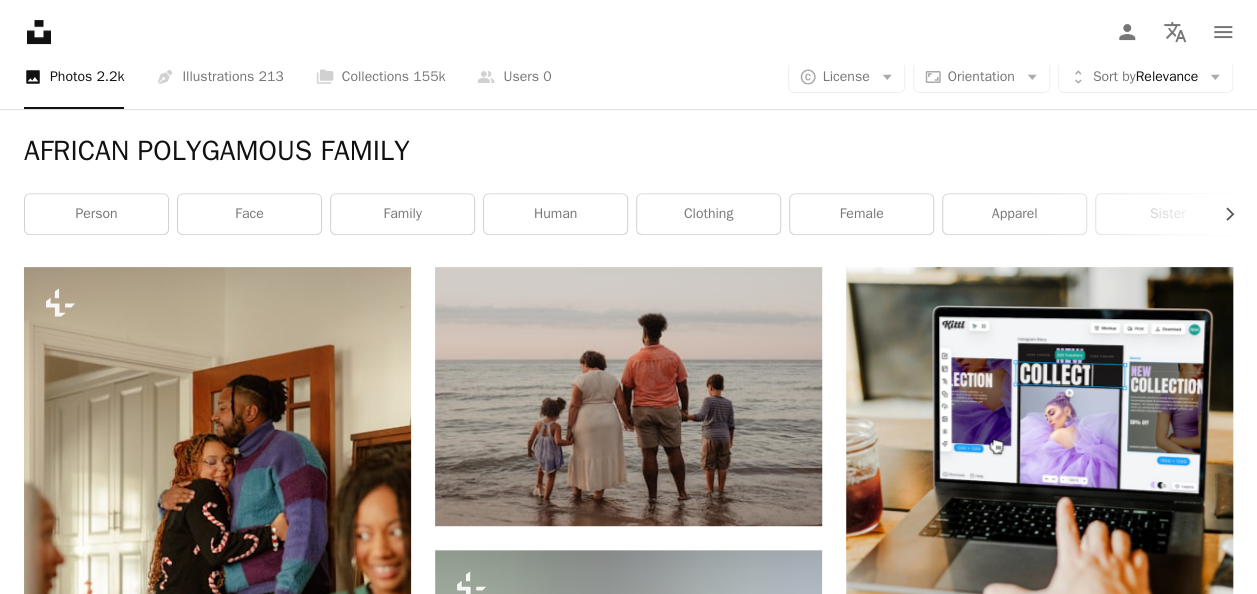 scroll, scrollTop: 0, scrollLeft: 0, axis: both 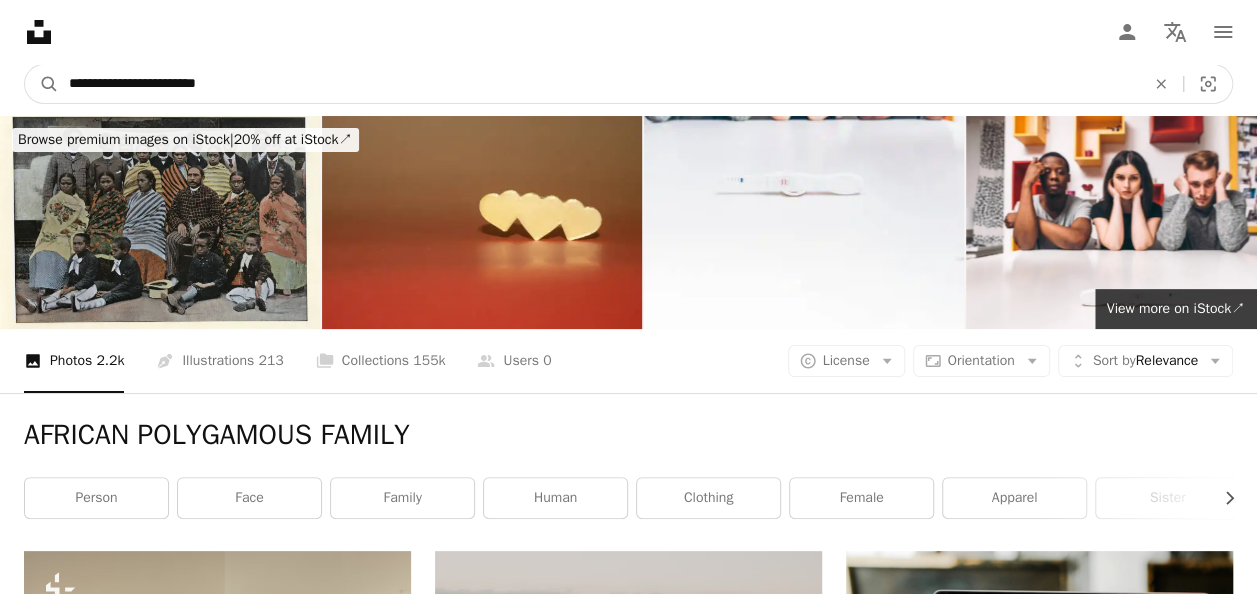 click on "**********" at bounding box center [599, 84] 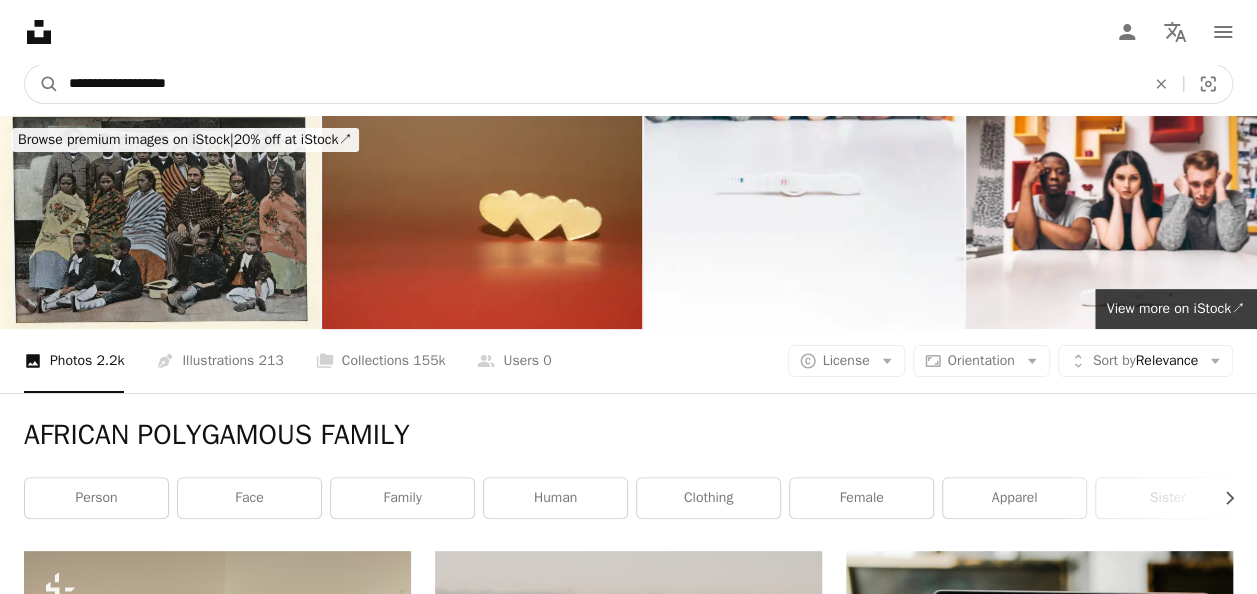 type on "**********" 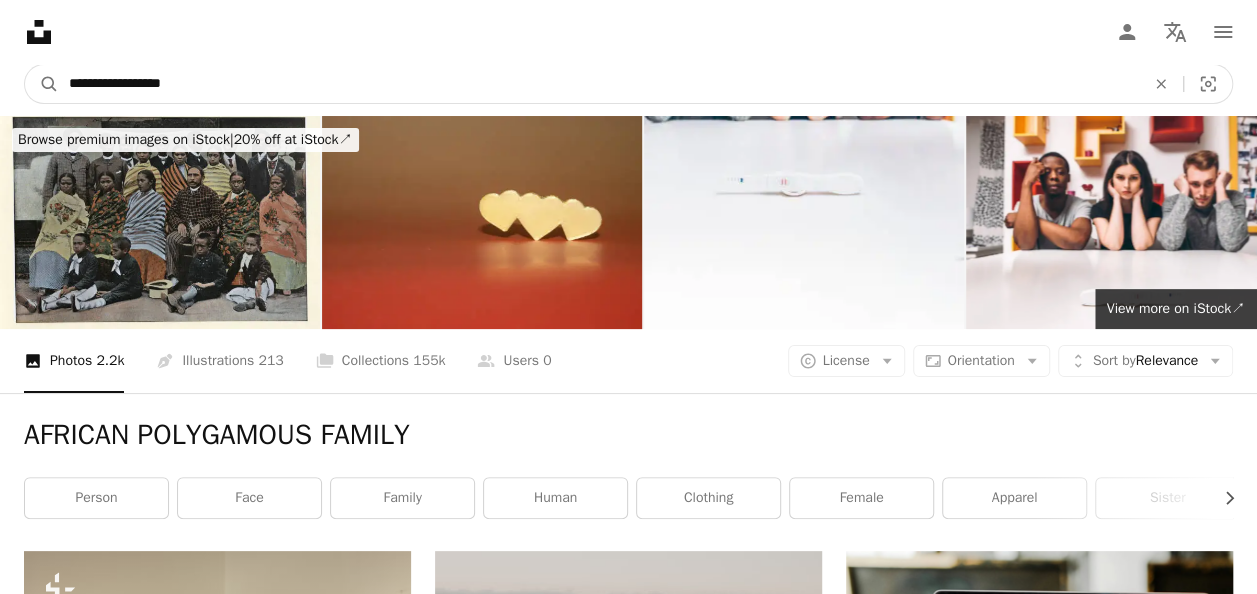 click on "A magnifying glass" at bounding box center [42, 84] 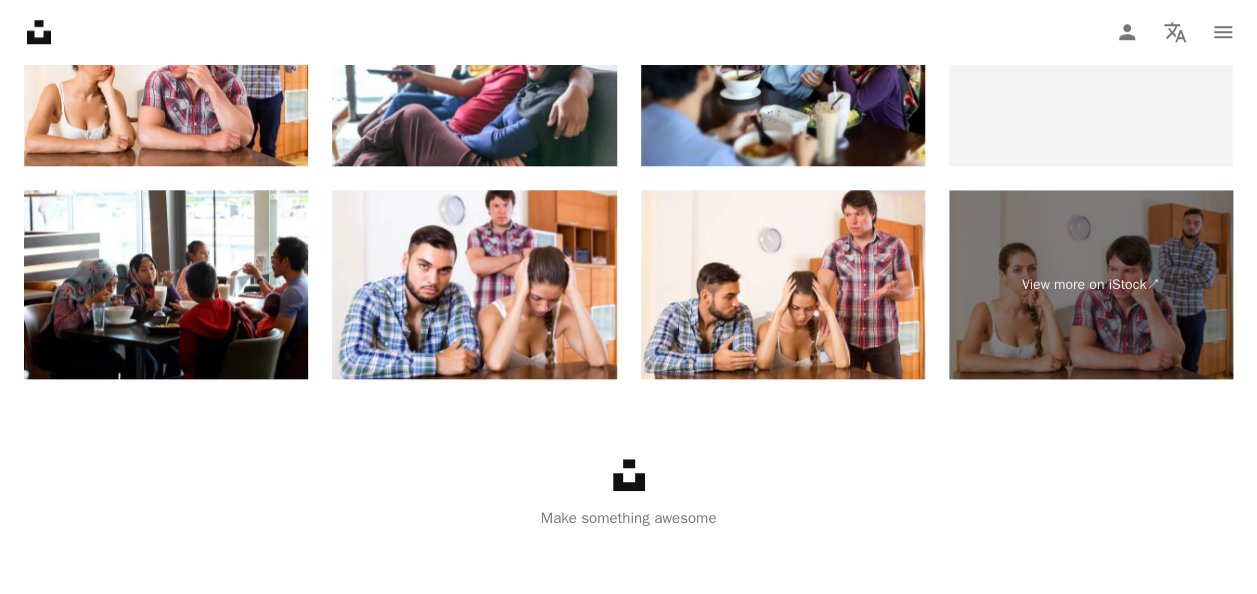 scroll, scrollTop: 4674, scrollLeft: 0, axis: vertical 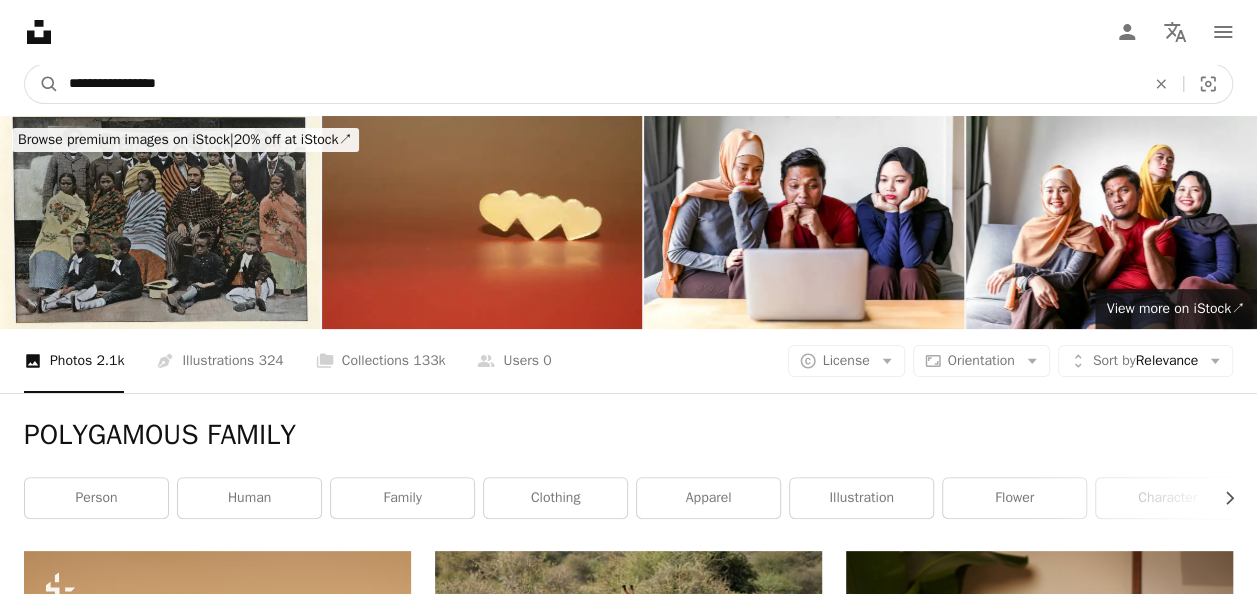 drag, startPoint x: 198, startPoint y: 87, endPoint x: 23, endPoint y: 68, distance: 176.02841 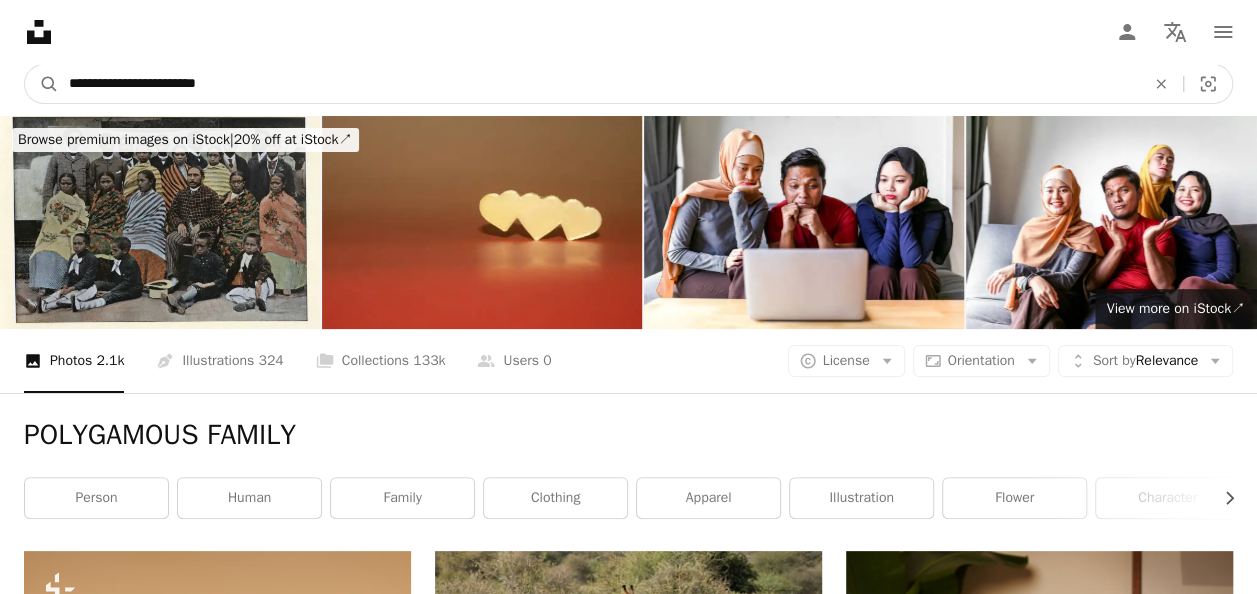 type on "**********" 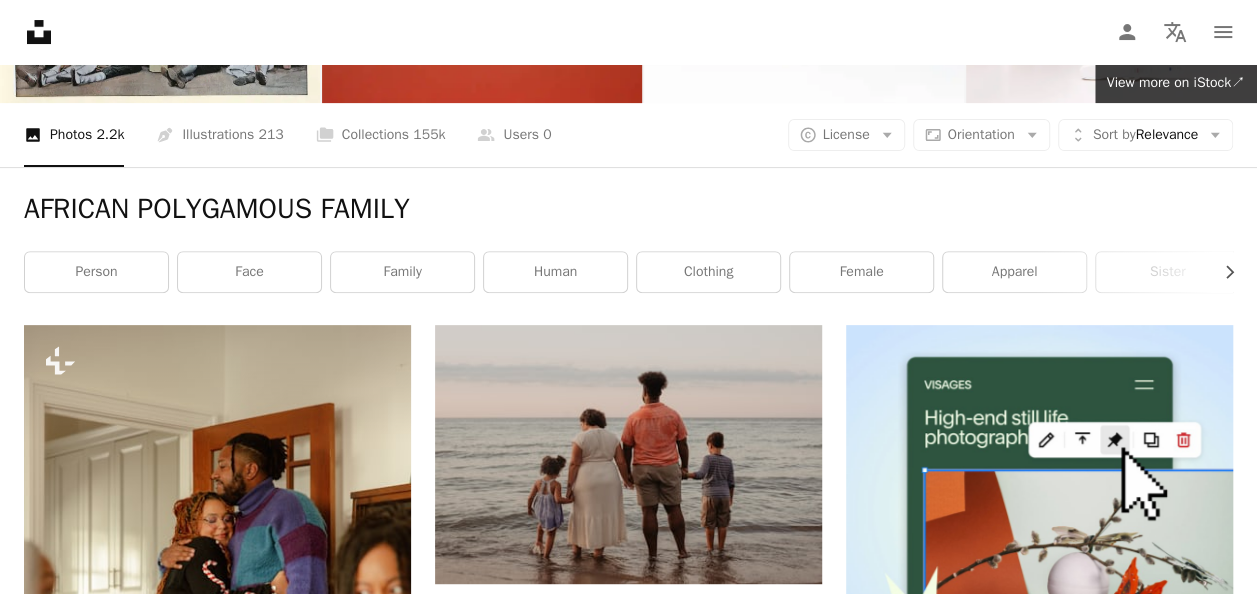 scroll, scrollTop: 0, scrollLeft: 0, axis: both 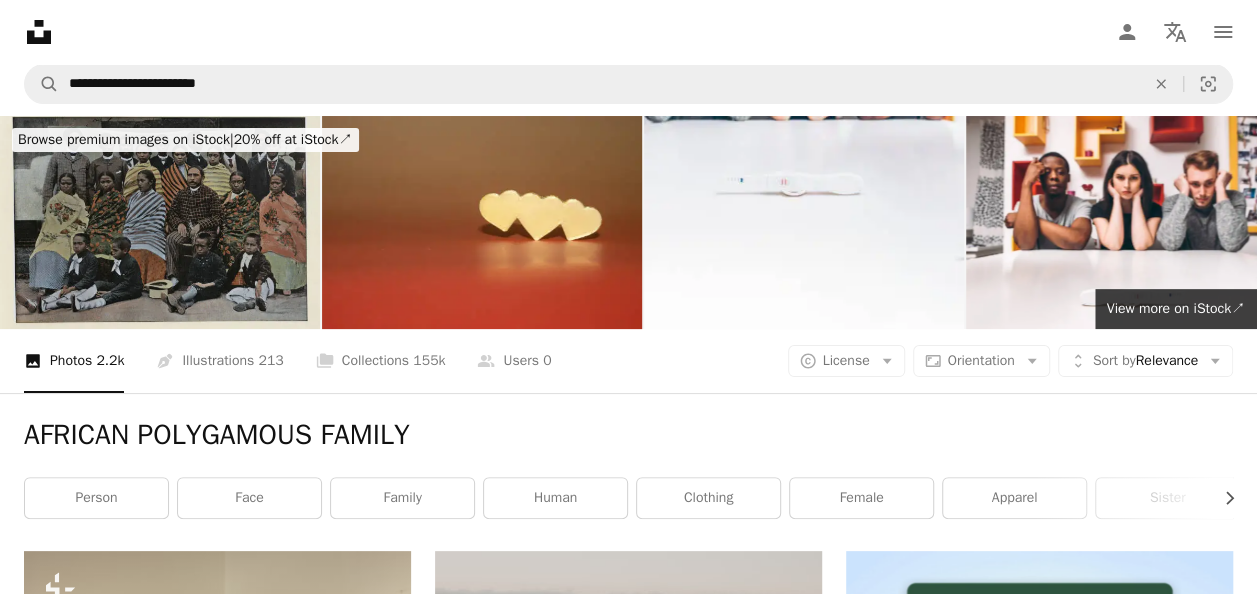 click at bounding box center [160, 222] 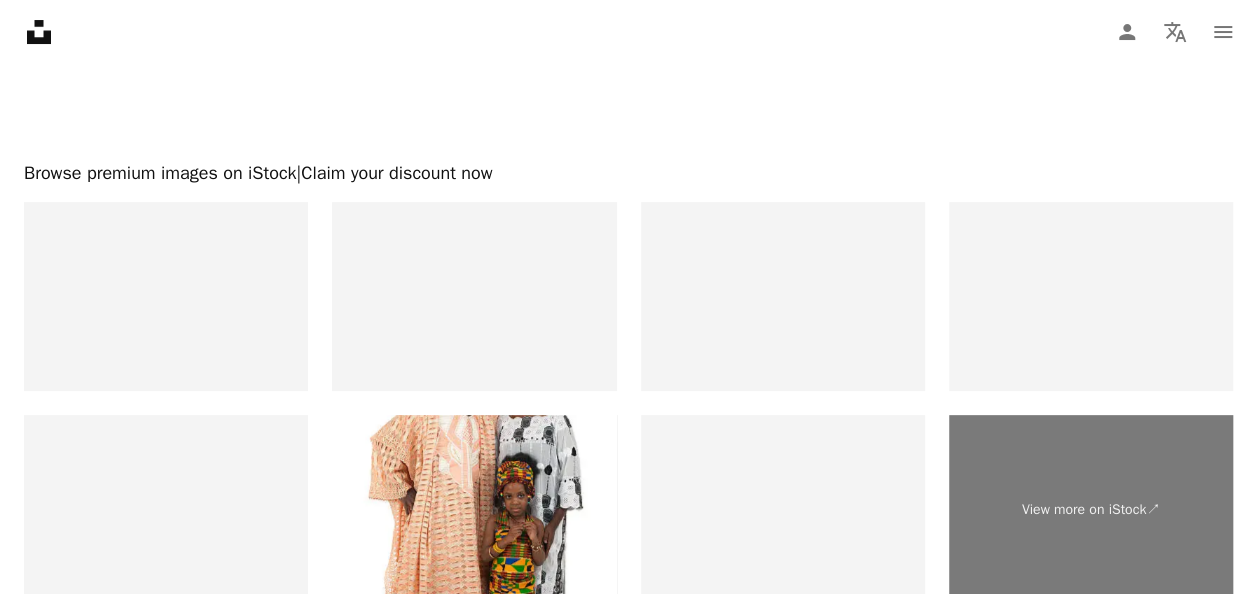 scroll, scrollTop: 3936, scrollLeft: 0, axis: vertical 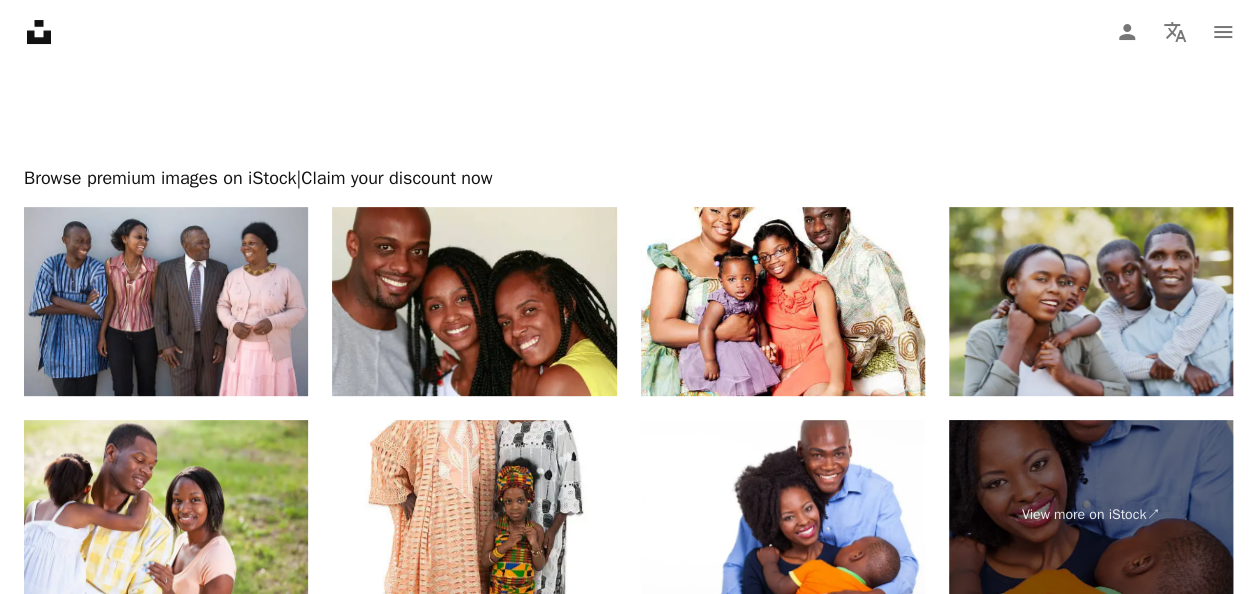 click at bounding box center [1091, 302] 